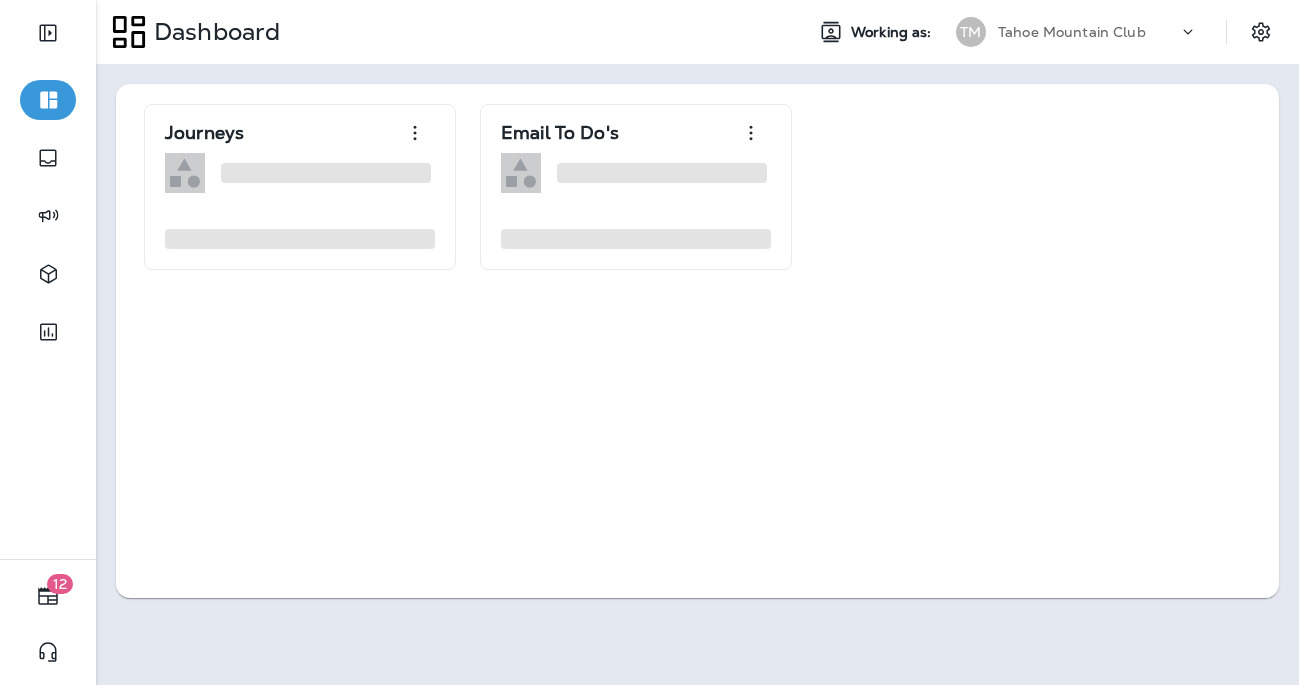 scroll, scrollTop: 0, scrollLeft: 0, axis: both 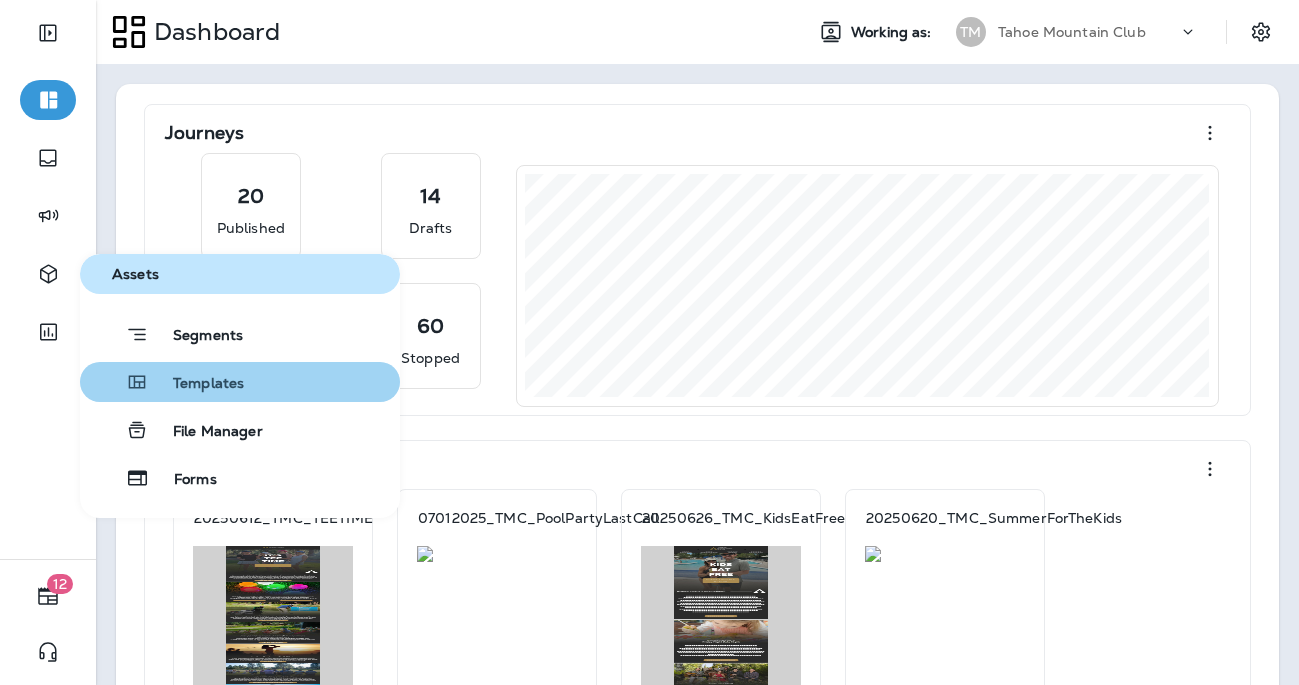 click on "Templates" at bounding box center (196, 384) 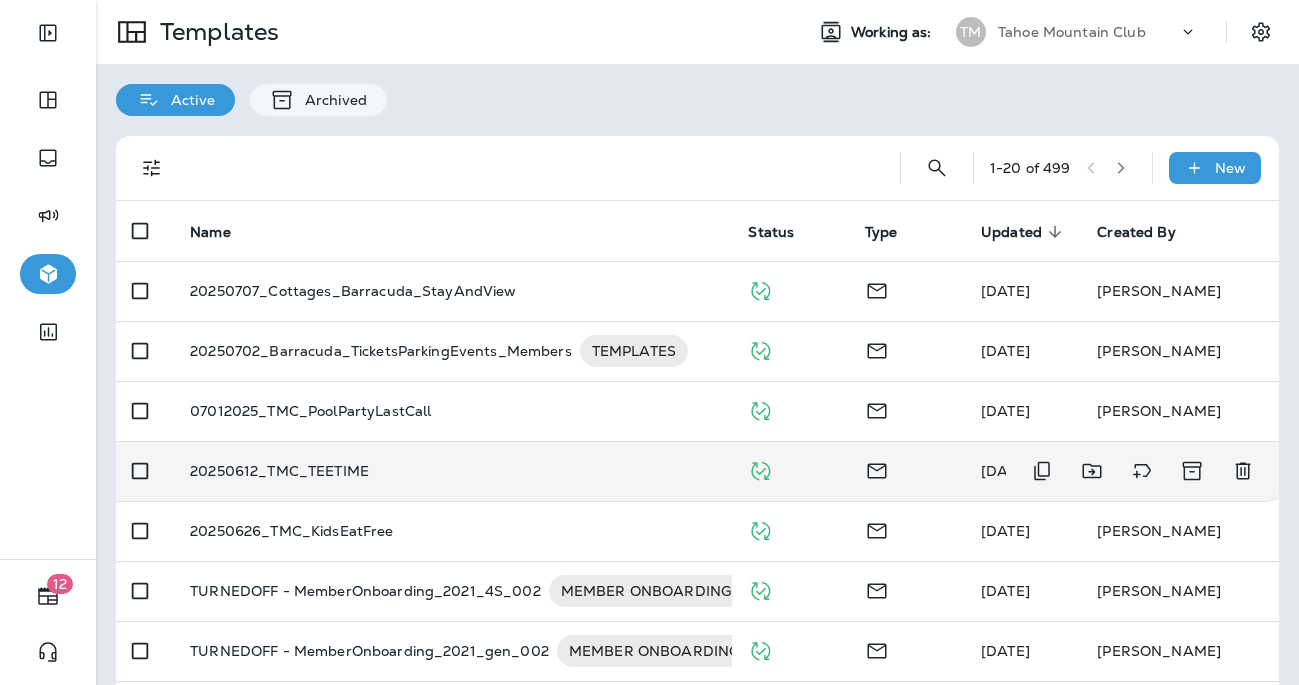 click on "20250612_TMC_TEETIME" at bounding box center (453, 471) 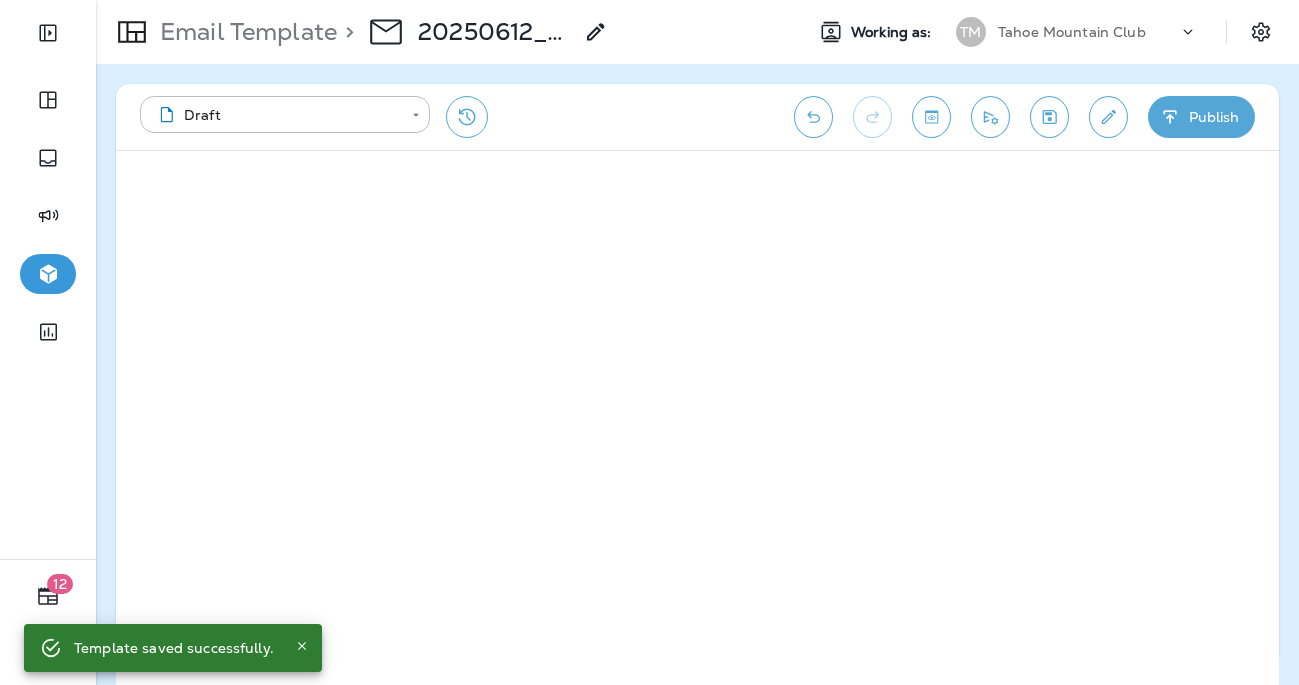 click on "Publish" at bounding box center (1201, 117) 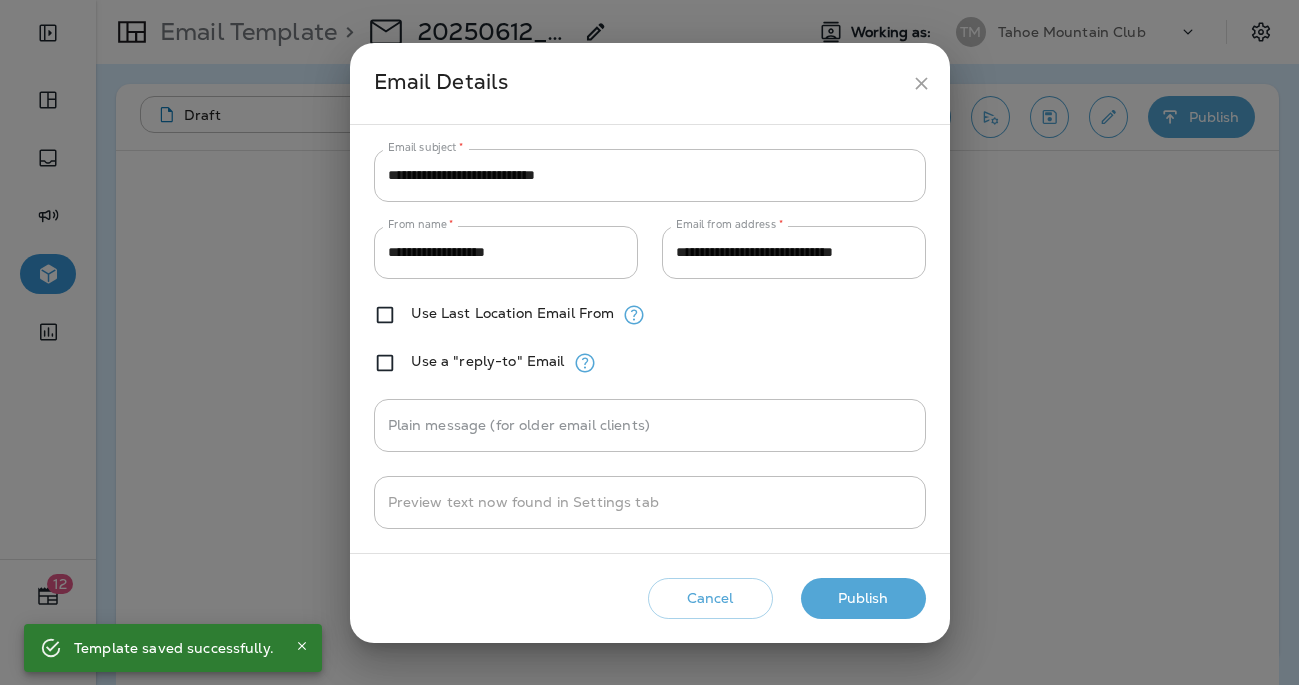click on "Publish" at bounding box center (863, 598) 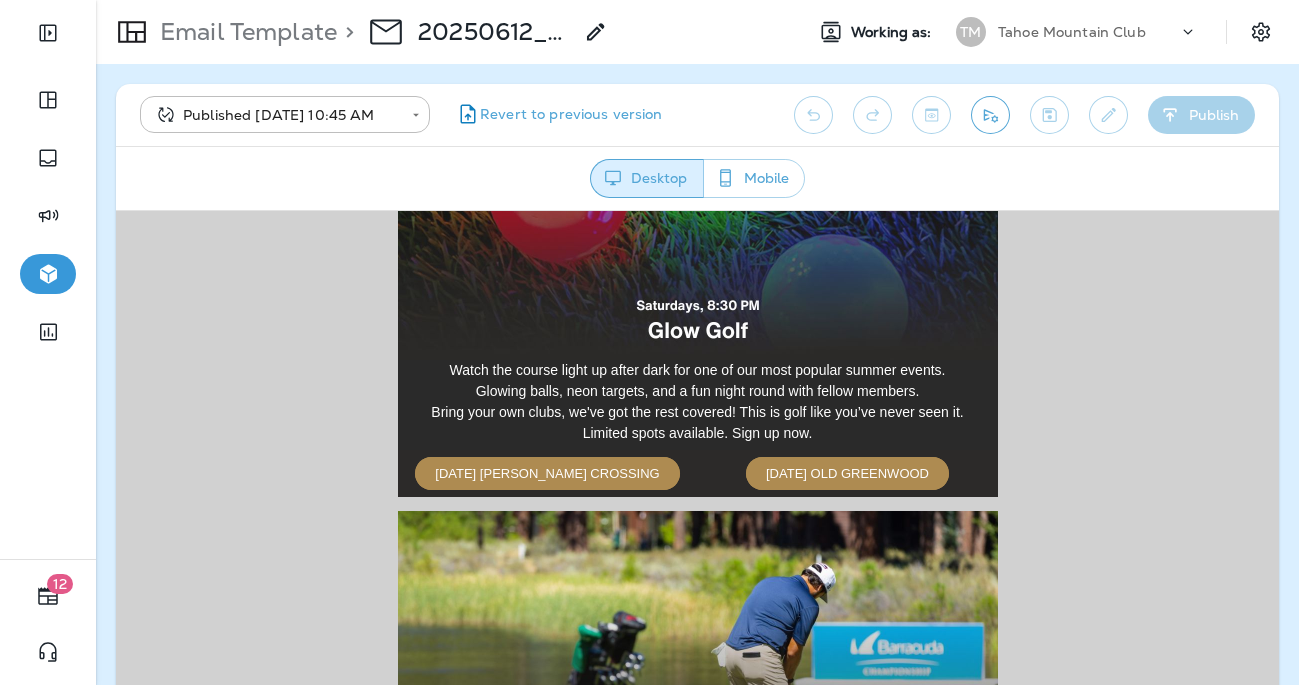 scroll, scrollTop: 1129, scrollLeft: 0, axis: vertical 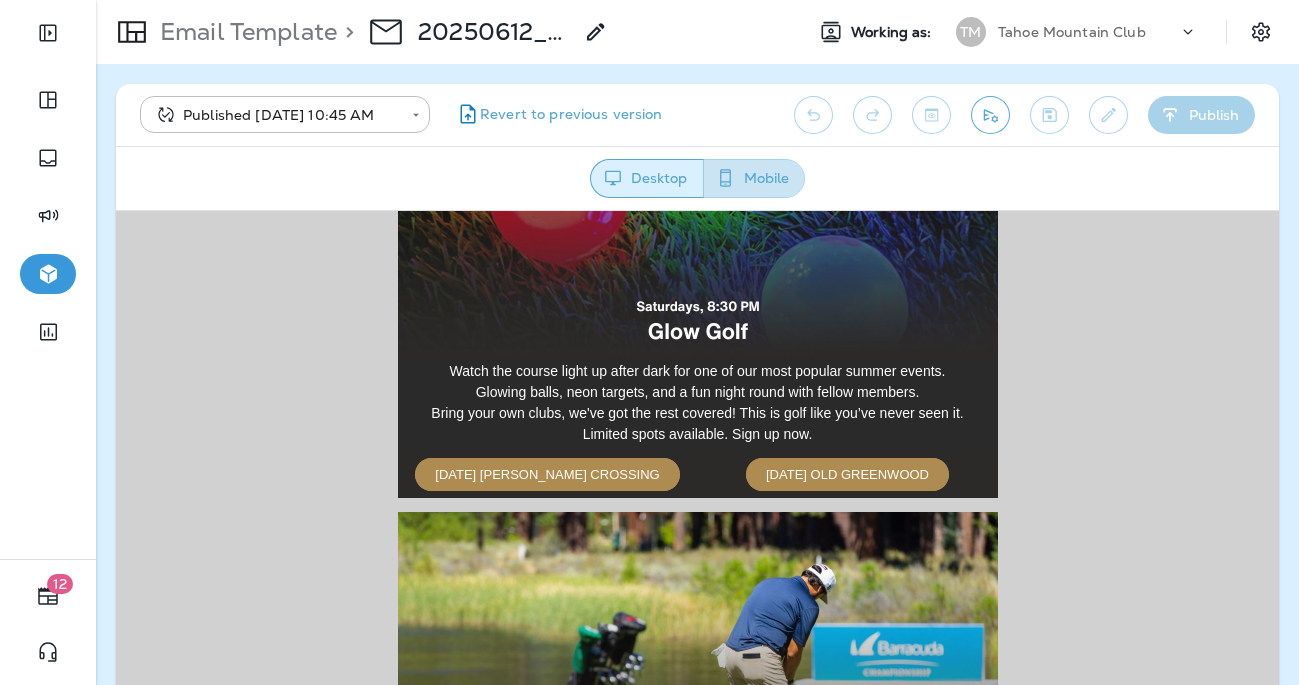 click on "Mobile" at bounding box center (754, 178) 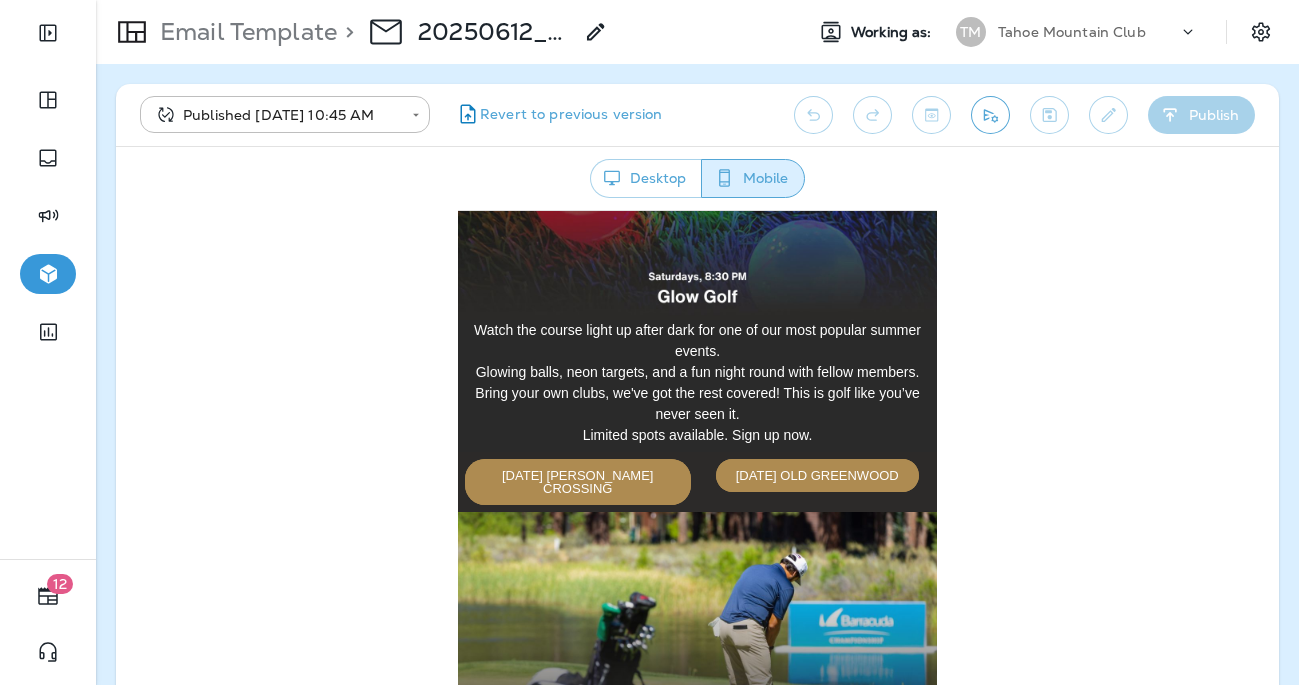 scroll, scrollTop: 953, scrollLeft: 0, axis: vertical 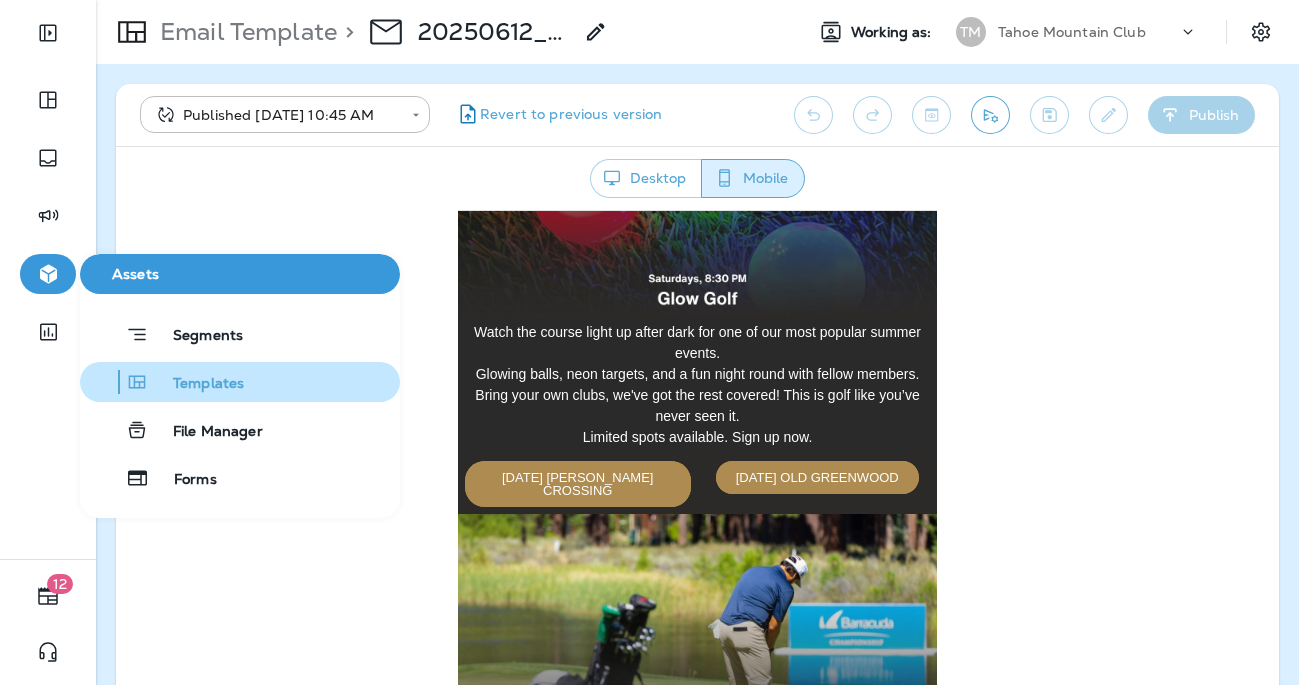 click on "Templates" at bounding box center [196, 384] 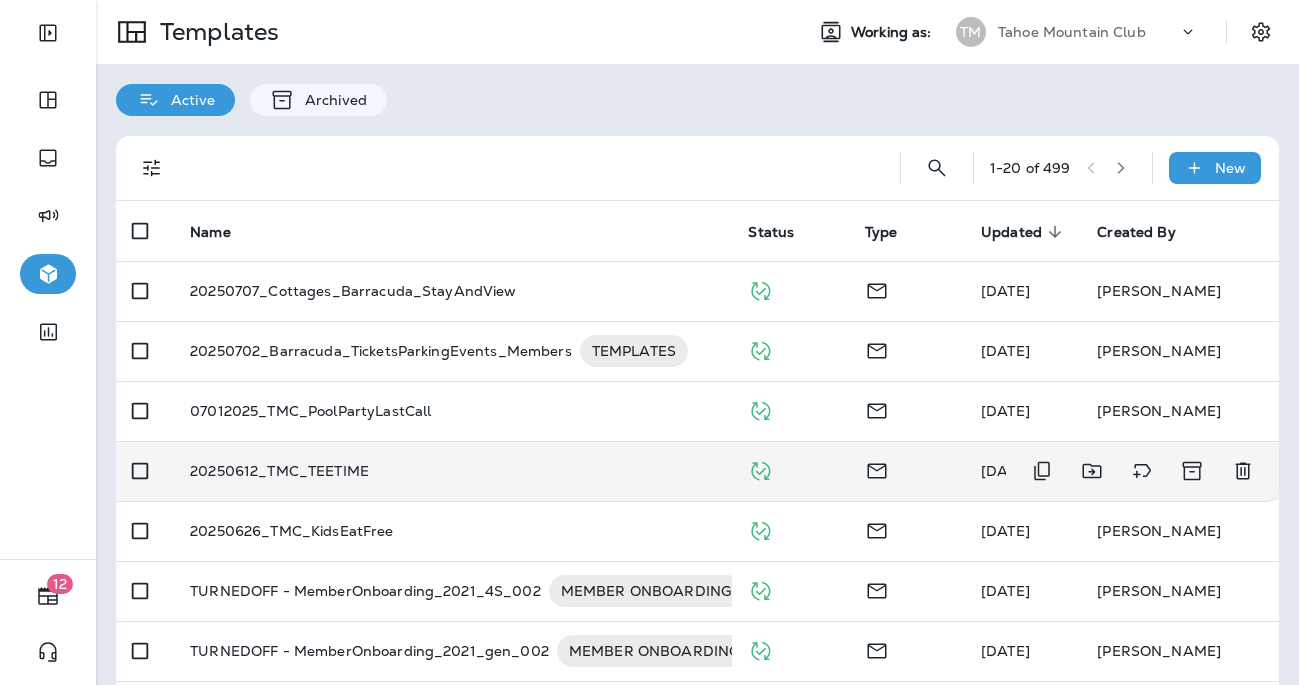 click on "20250612_TMC_TEETIME" at bounding box center [279, 471] 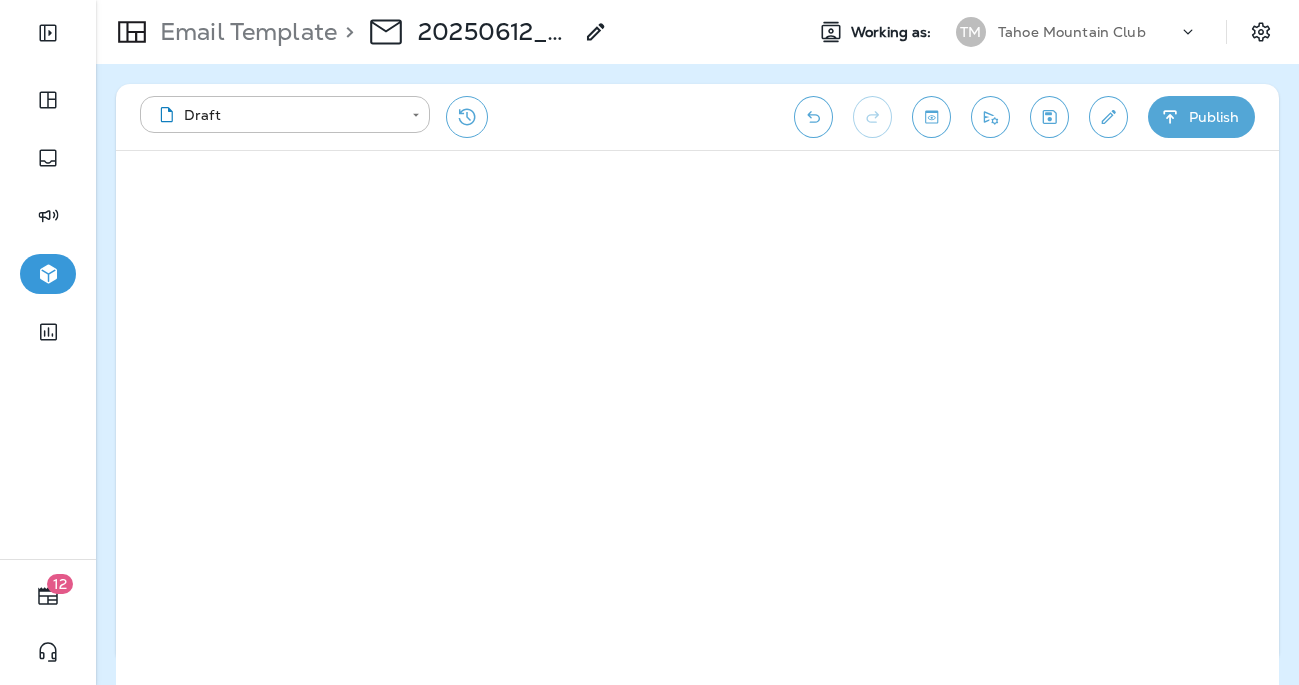 click on "Publish" at bounding box center [1201, 117] 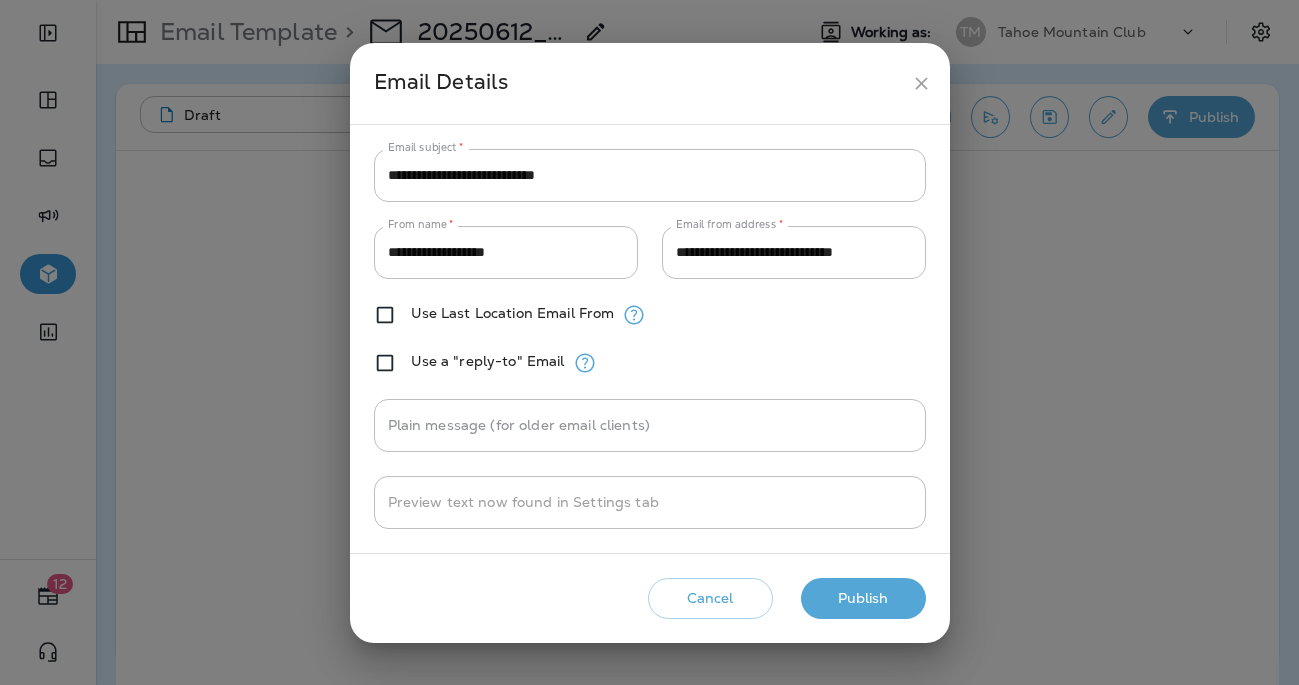 click on "Publish" at bounding box center [863, 598] 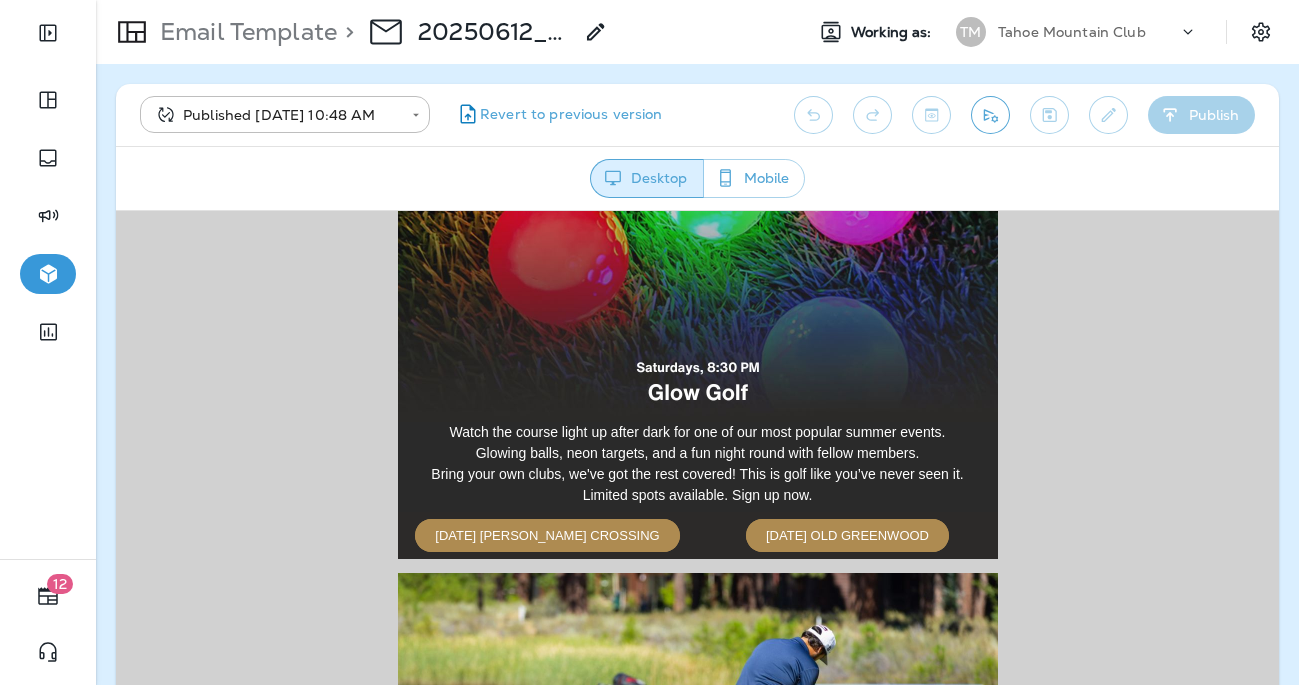 scroll, scrollTop: 1063, scrollLeft: 0, axis: vertical 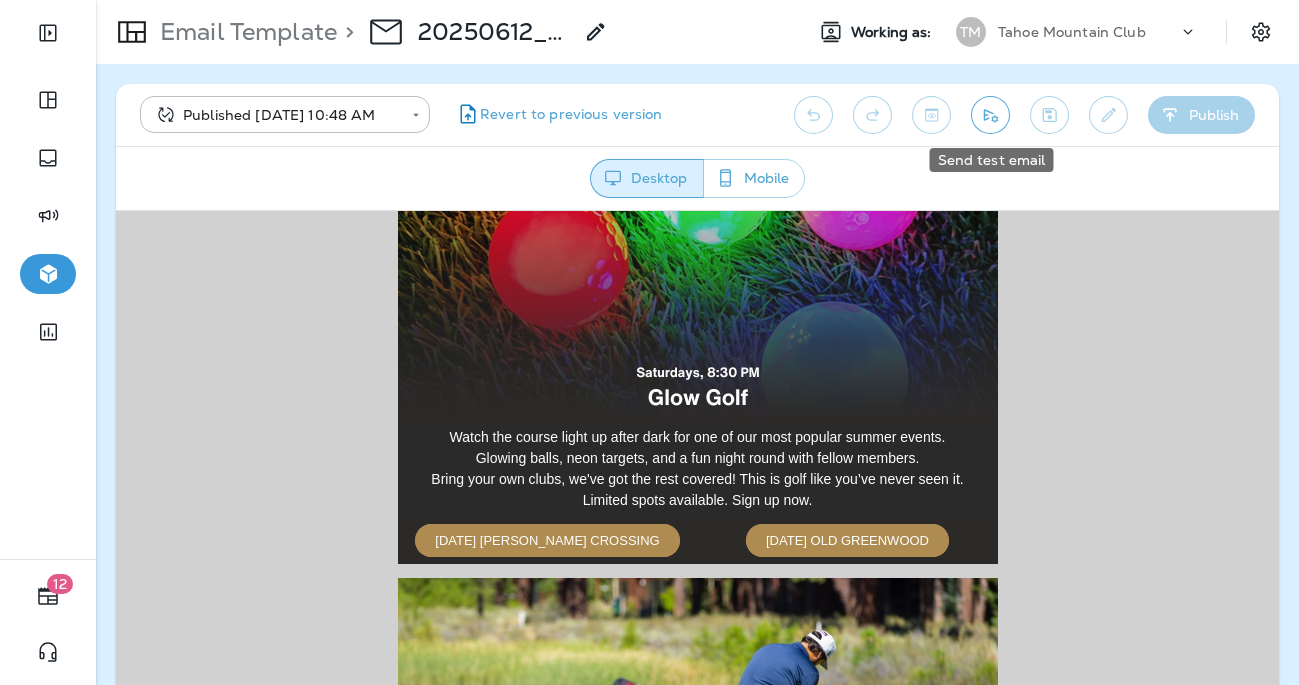 click 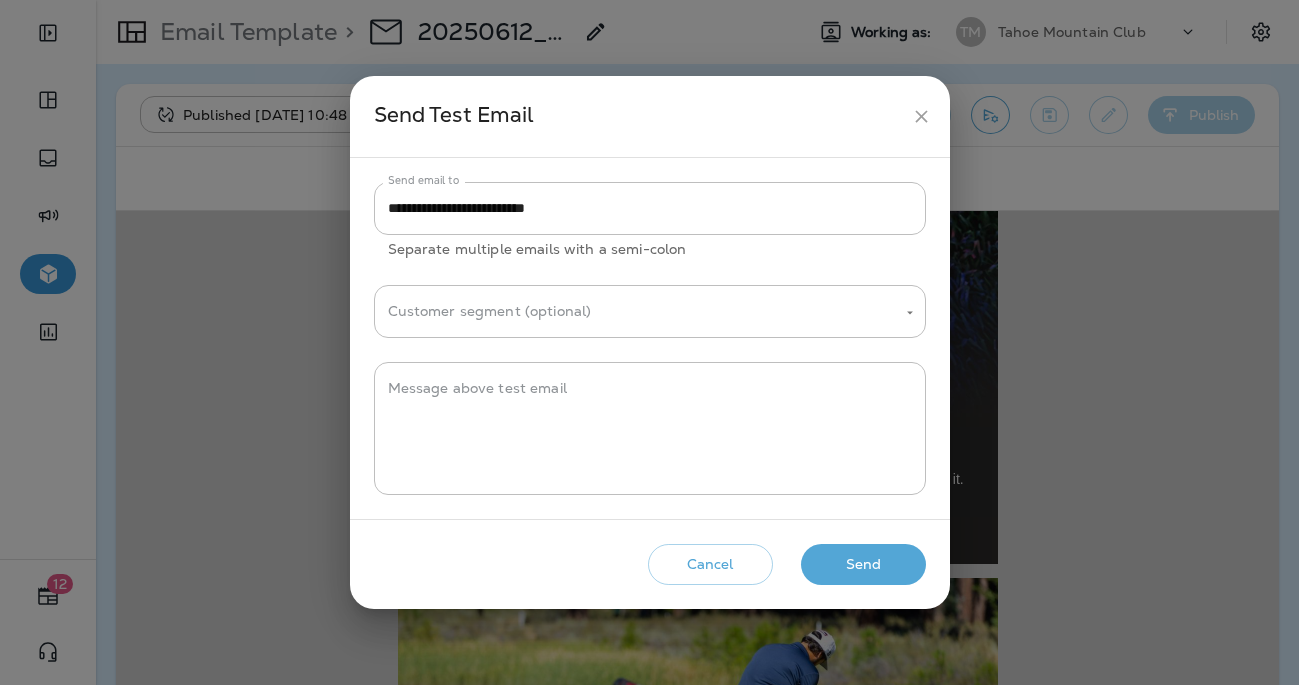 click on "Send" at bounding box center [863, 564] 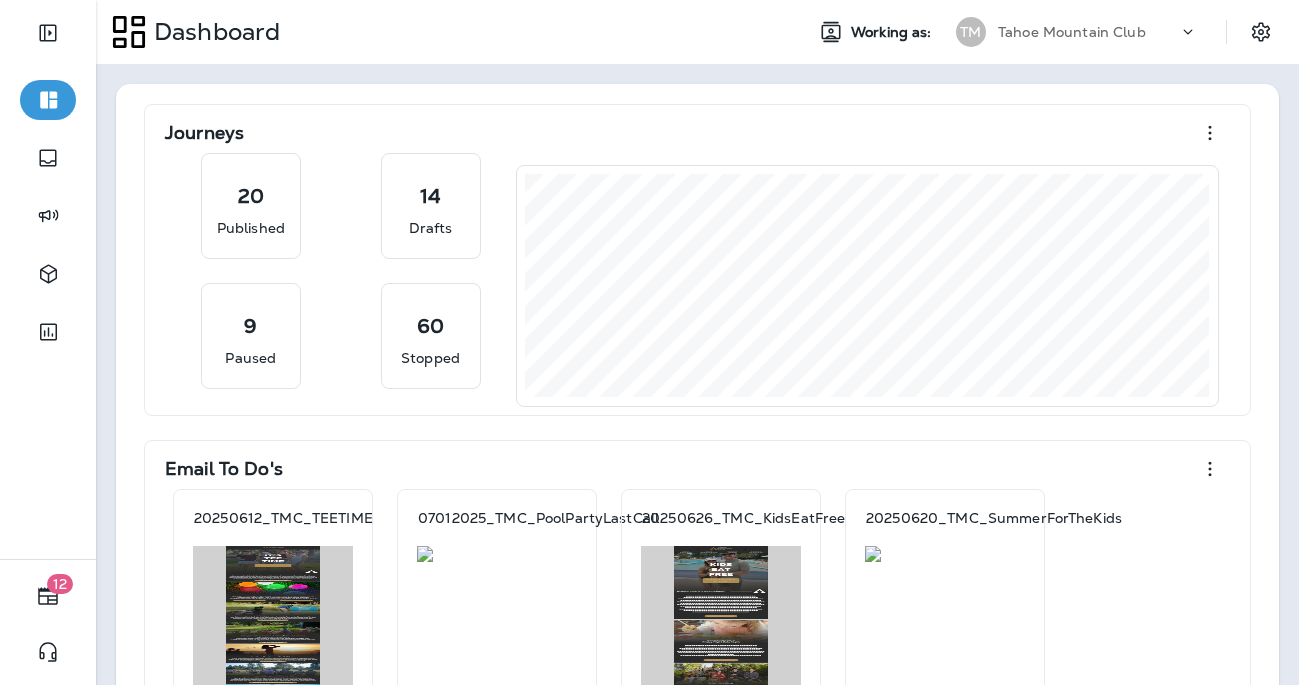 scroll, scrollTop: 0, scrollLeft: 0, axis: both 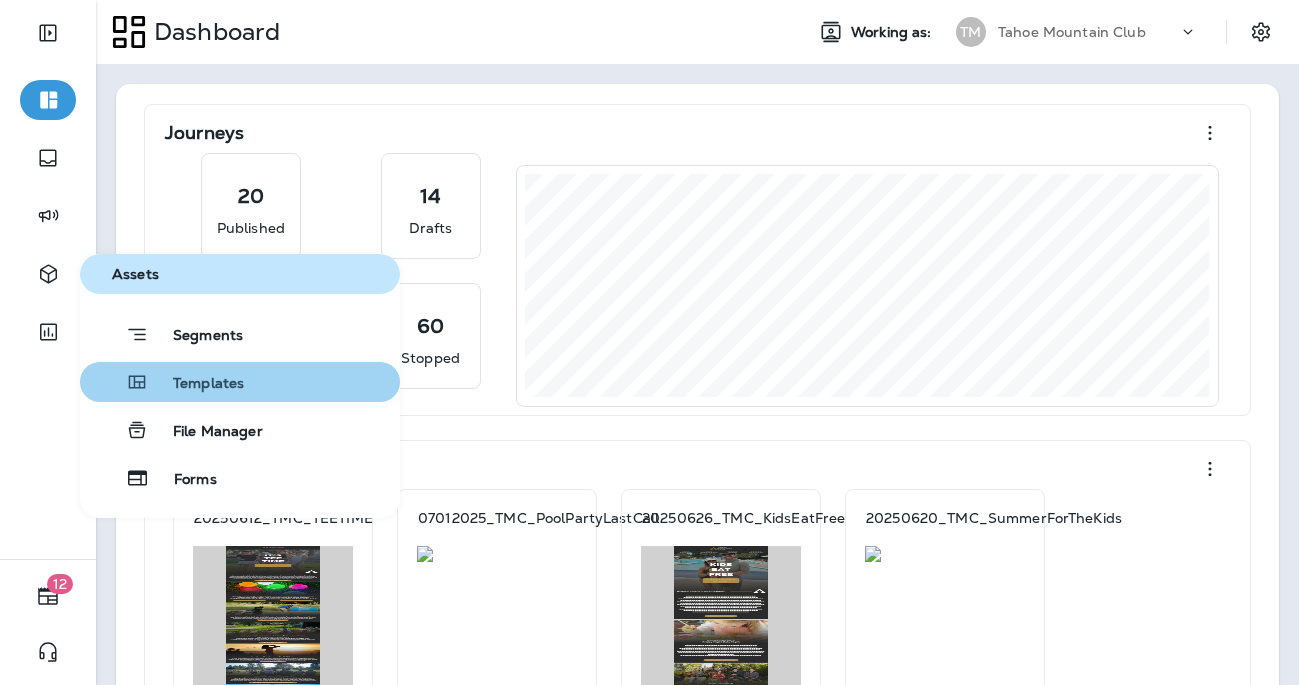 click on "Templates" at bounding box center (240, 382) 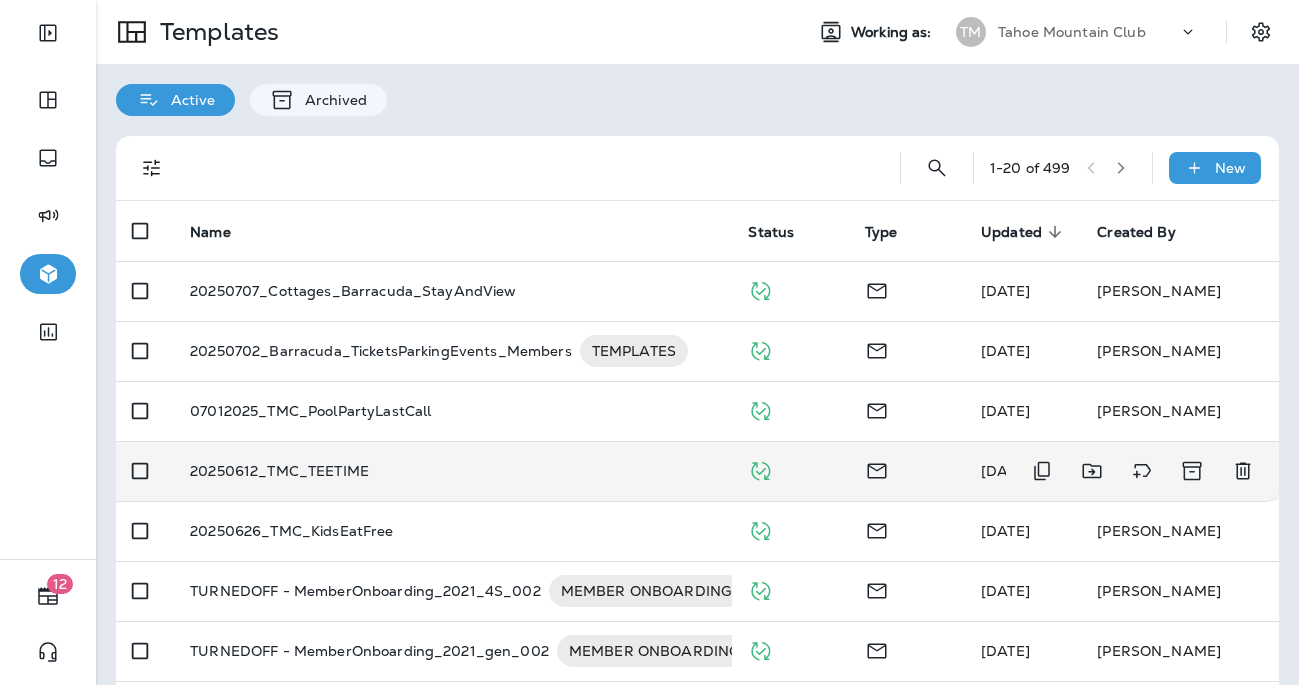 click on "20250612_TMC_TEETIME" at bounding box center [279, 471] 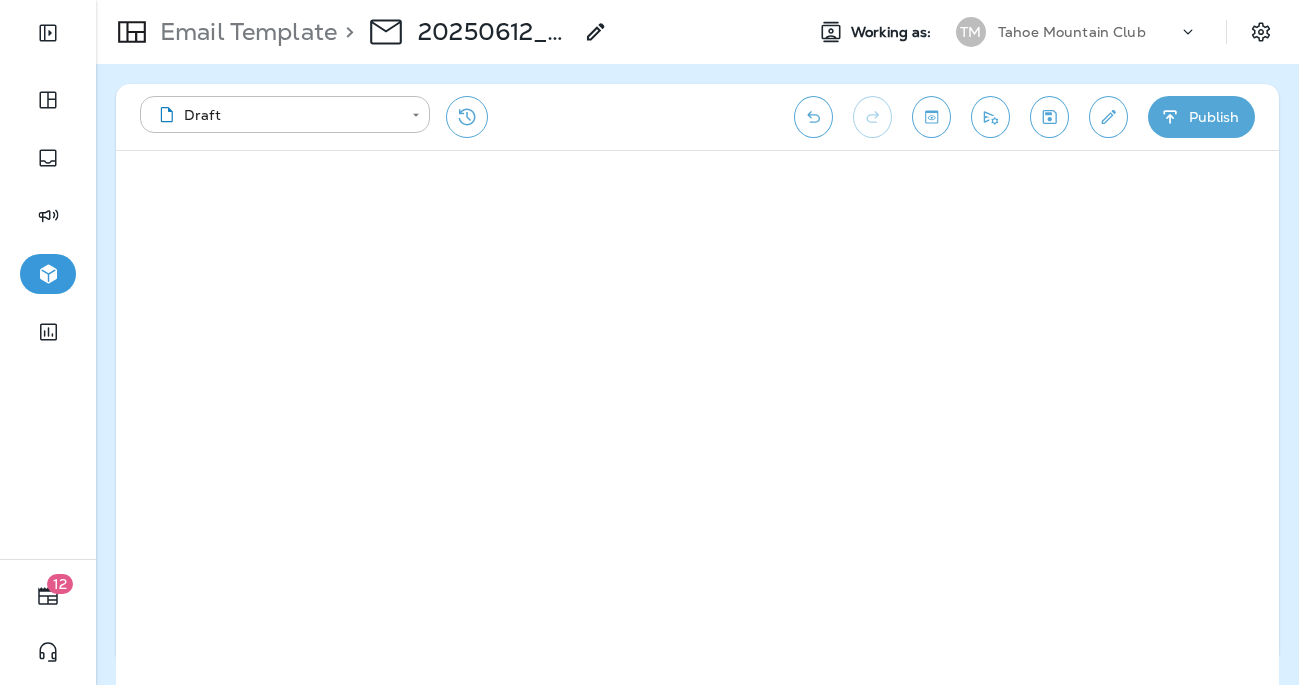 click on "Publish" at bounding box center [1201, 117] 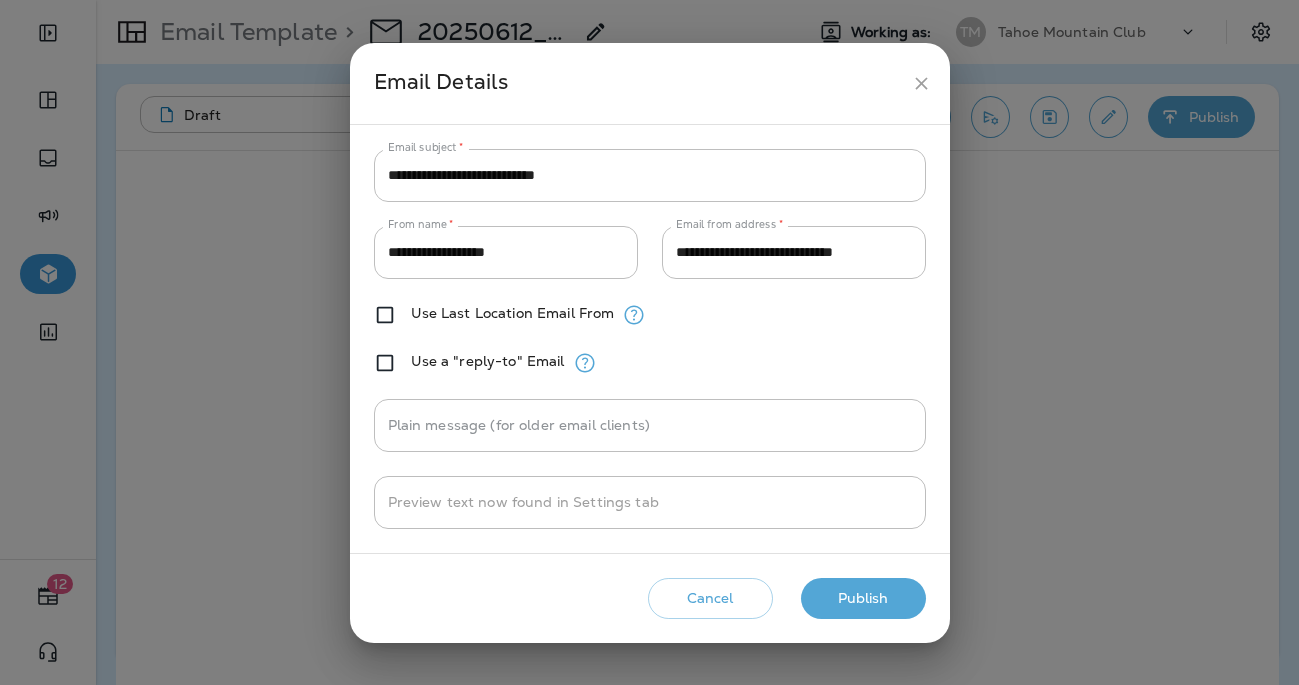click on "Publish" at bounding box center (863, 598) 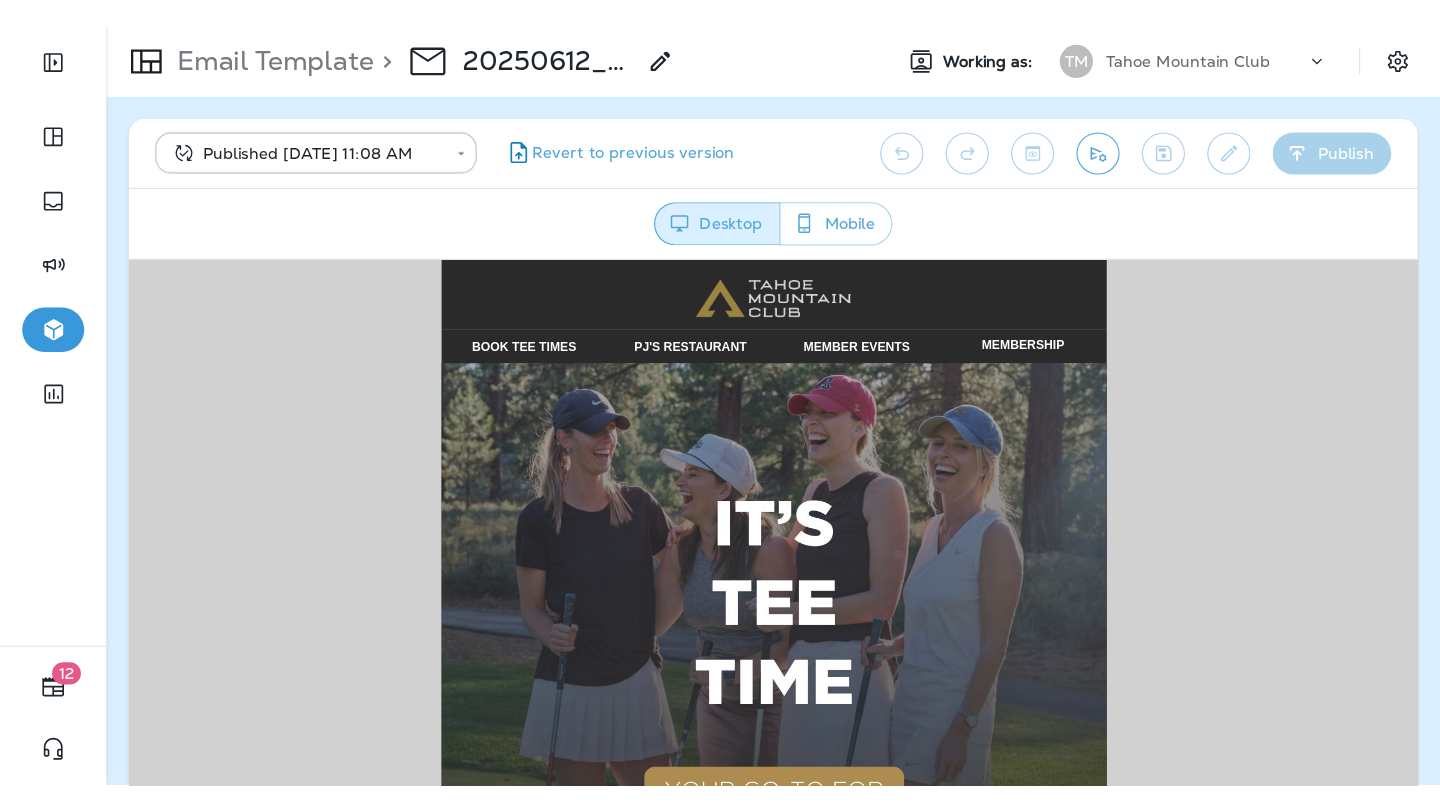 scroll, scrollTop: 0, scrollLeft: 0, axis: both 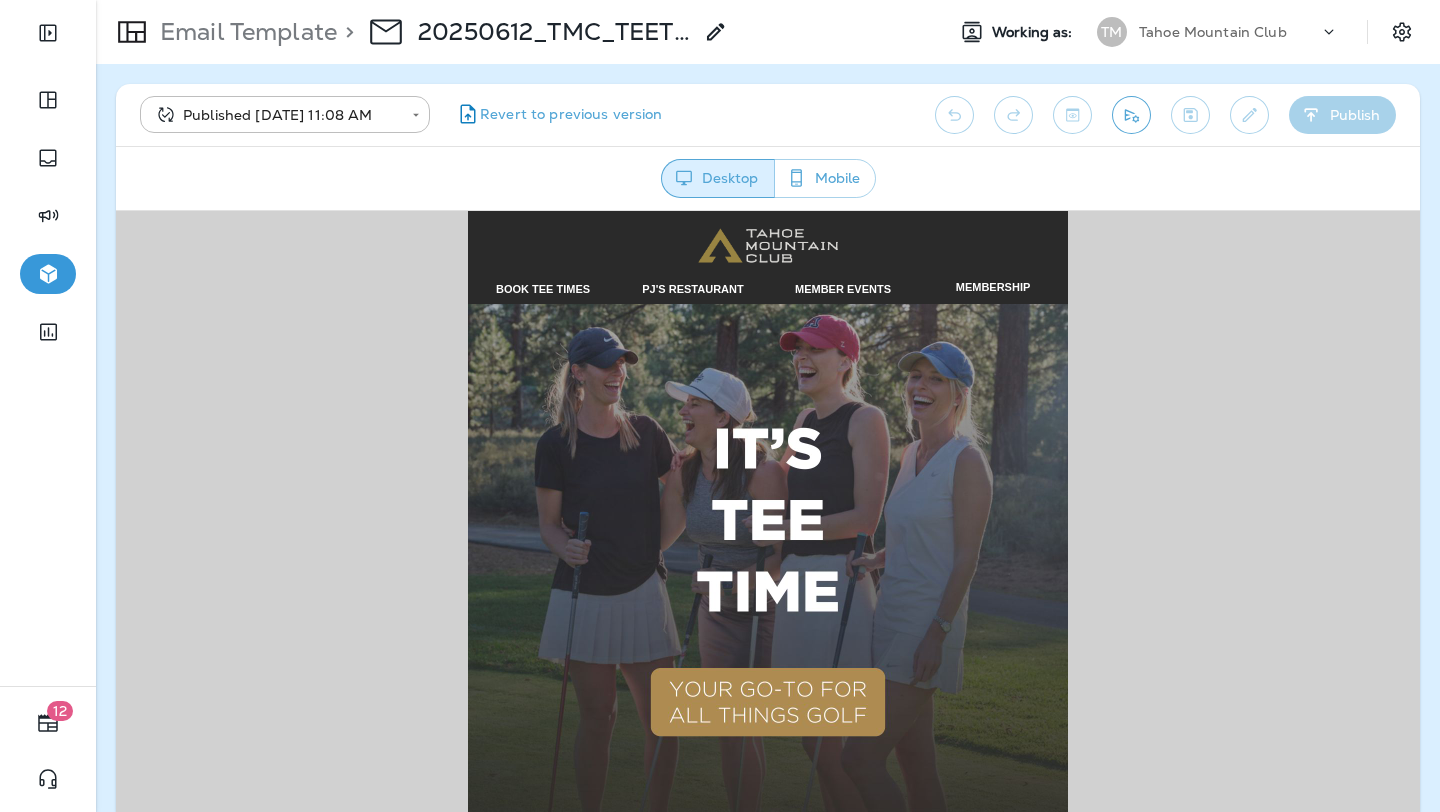 click at bounding box center [768, 603] 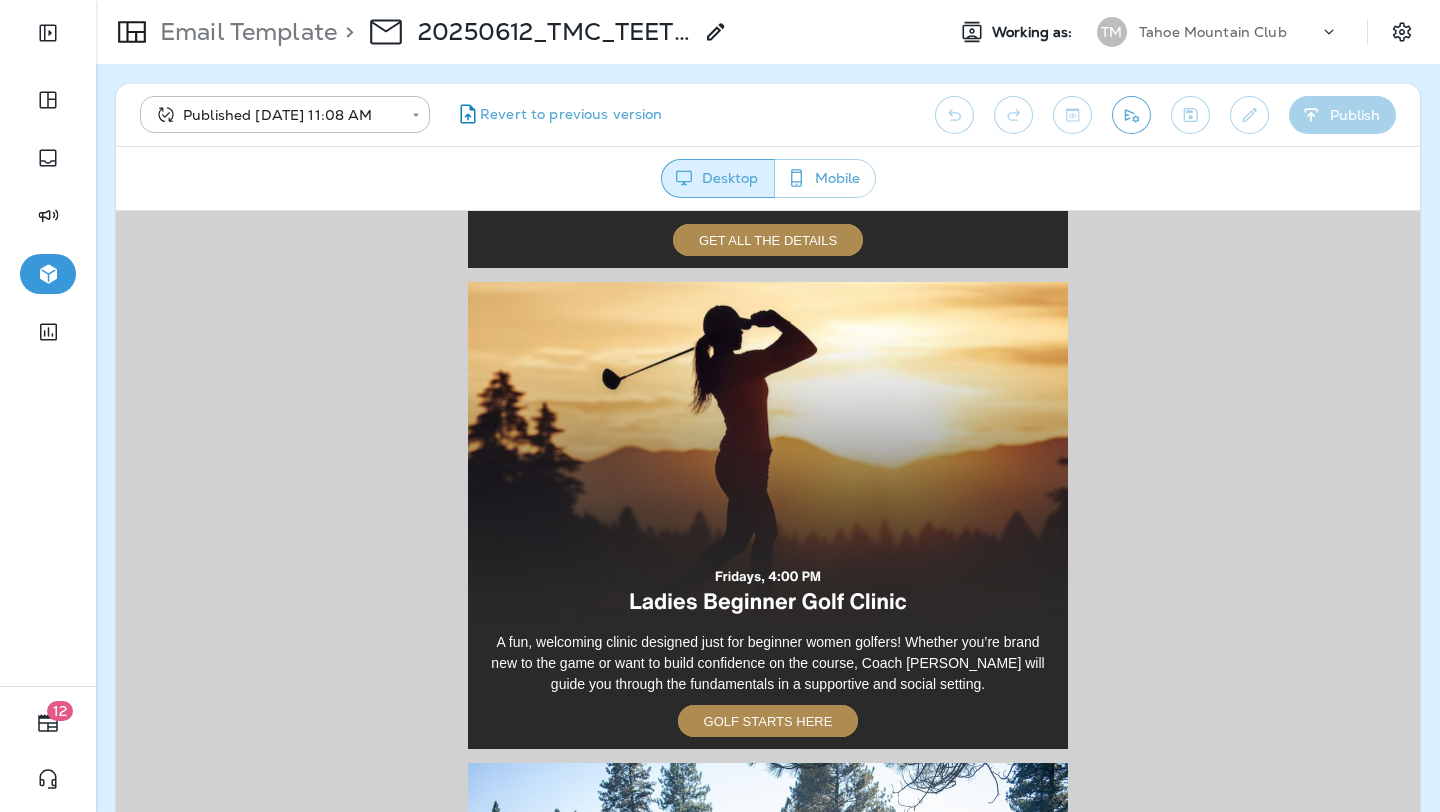 scroll, scrollTop: 2394, scrollLeft: 0, axis: vertical 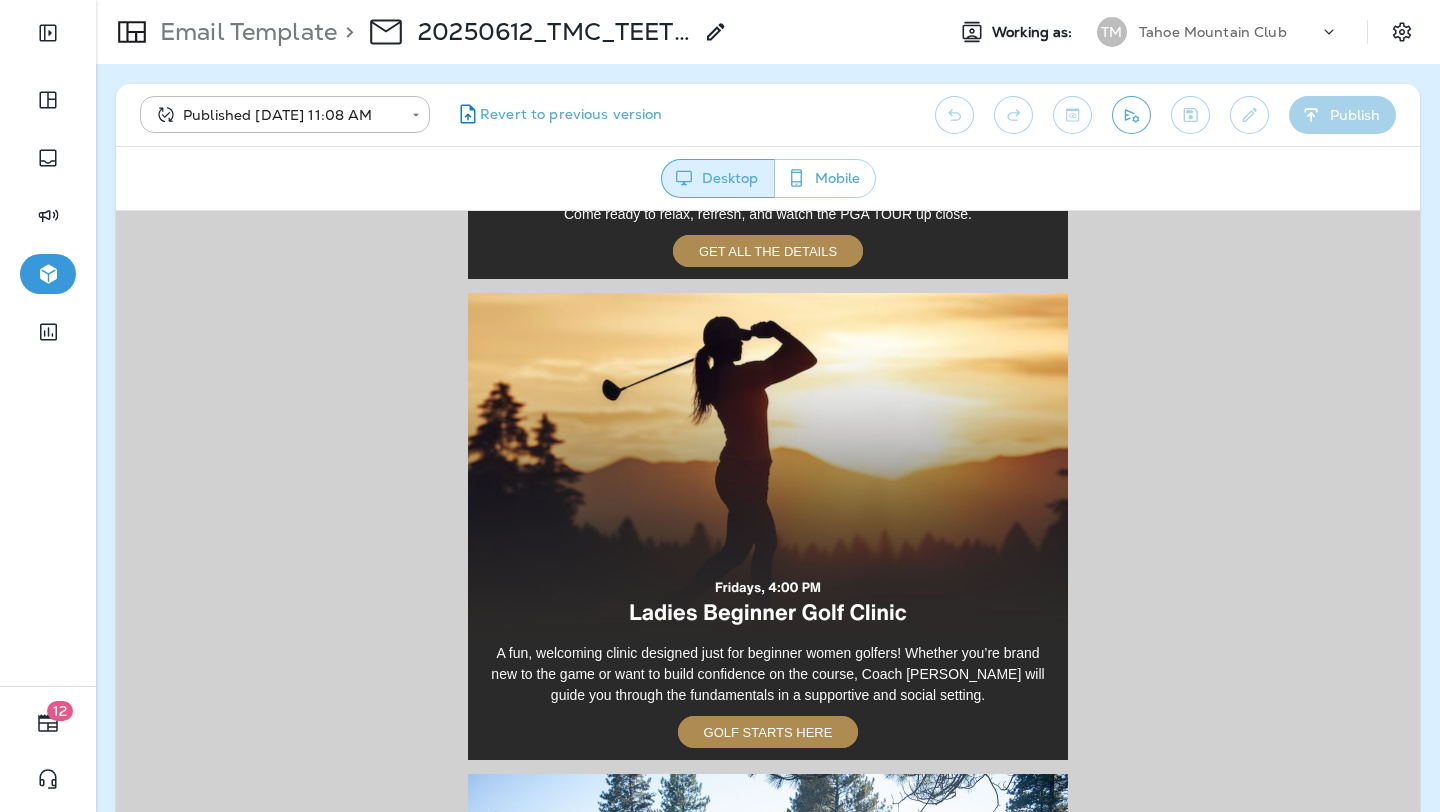 click at bounding box center [768, 467] 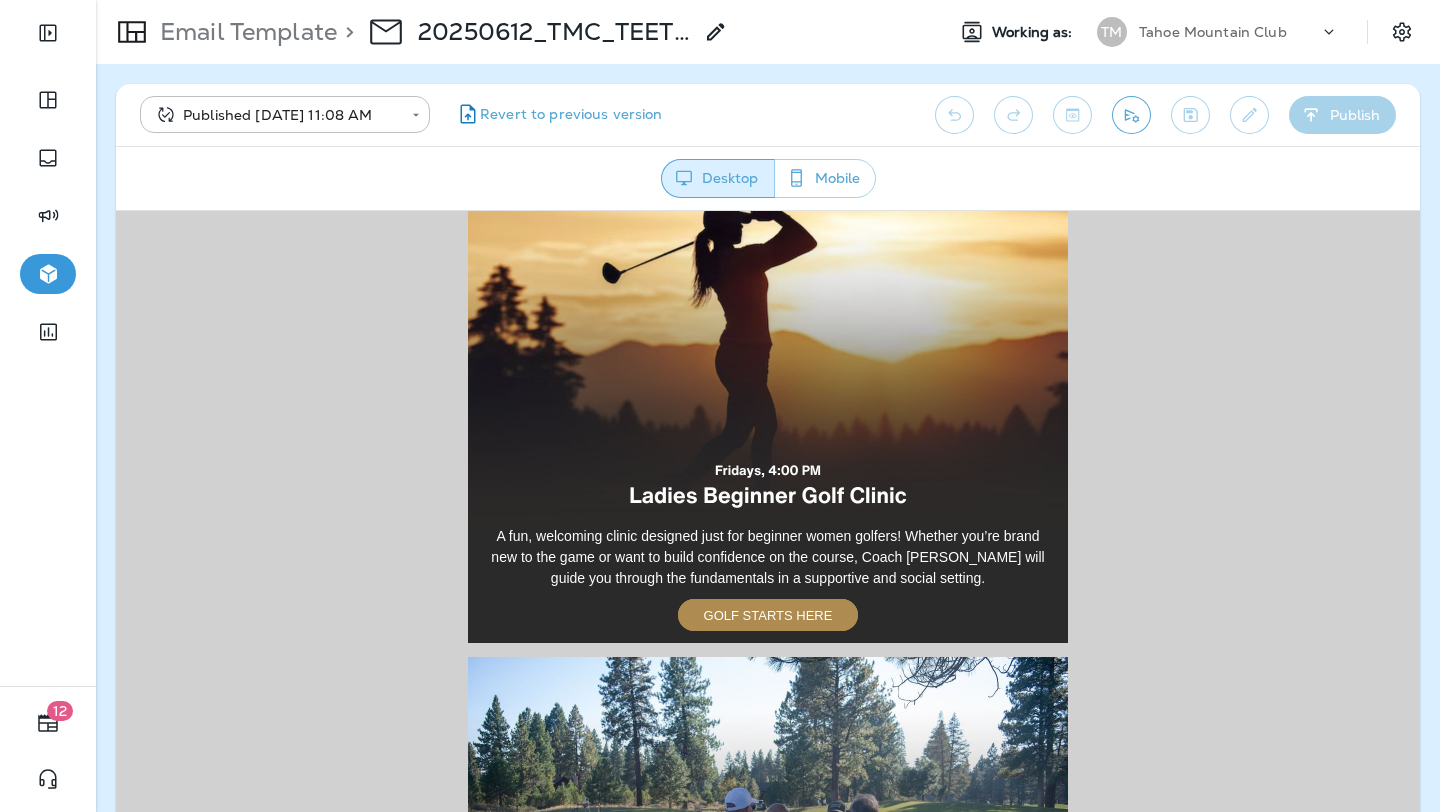 scroll, scrollTop: 2519, scrollLeft: 0, axis: vertical 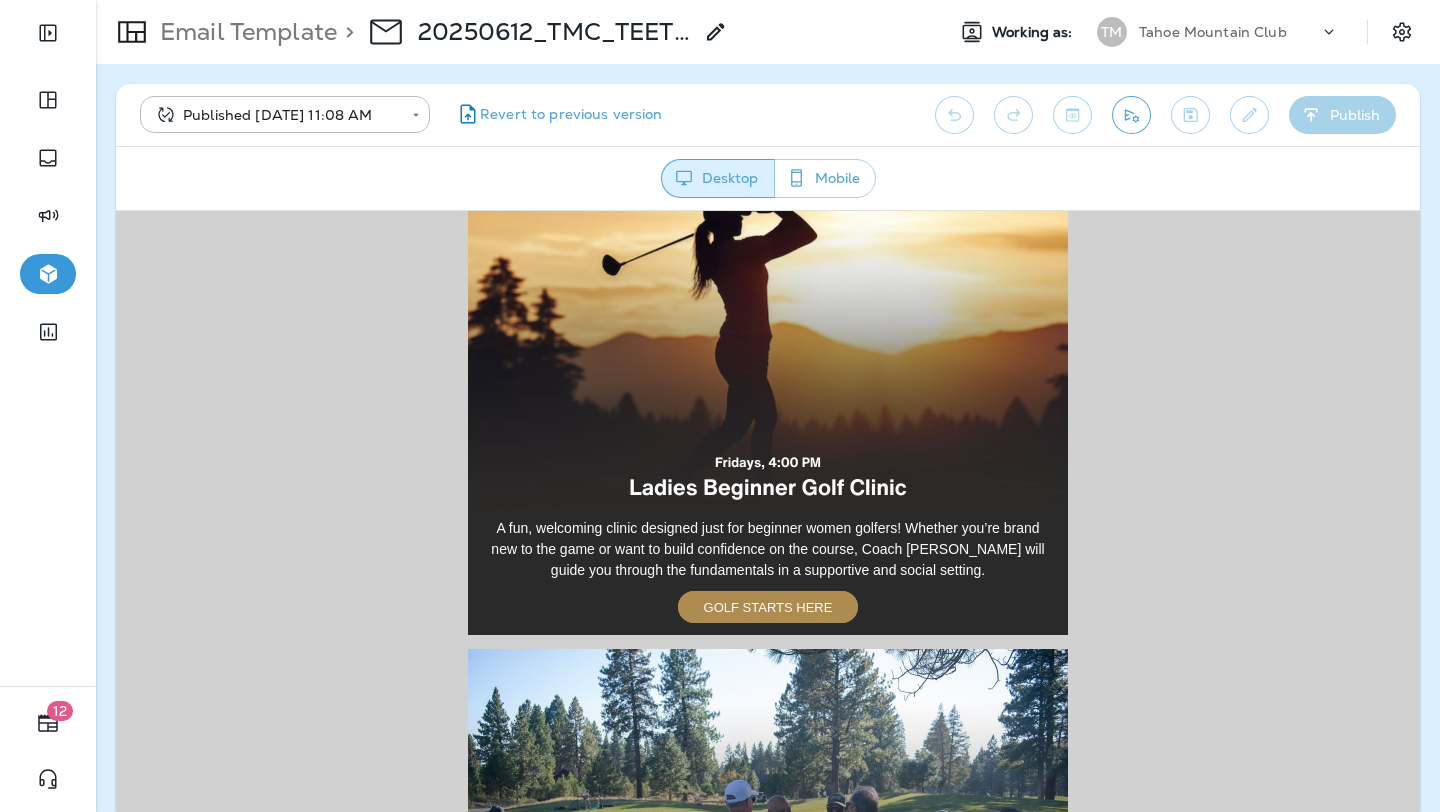 click on "GOLF STARTS HERE" at bounding box center (768, 606) 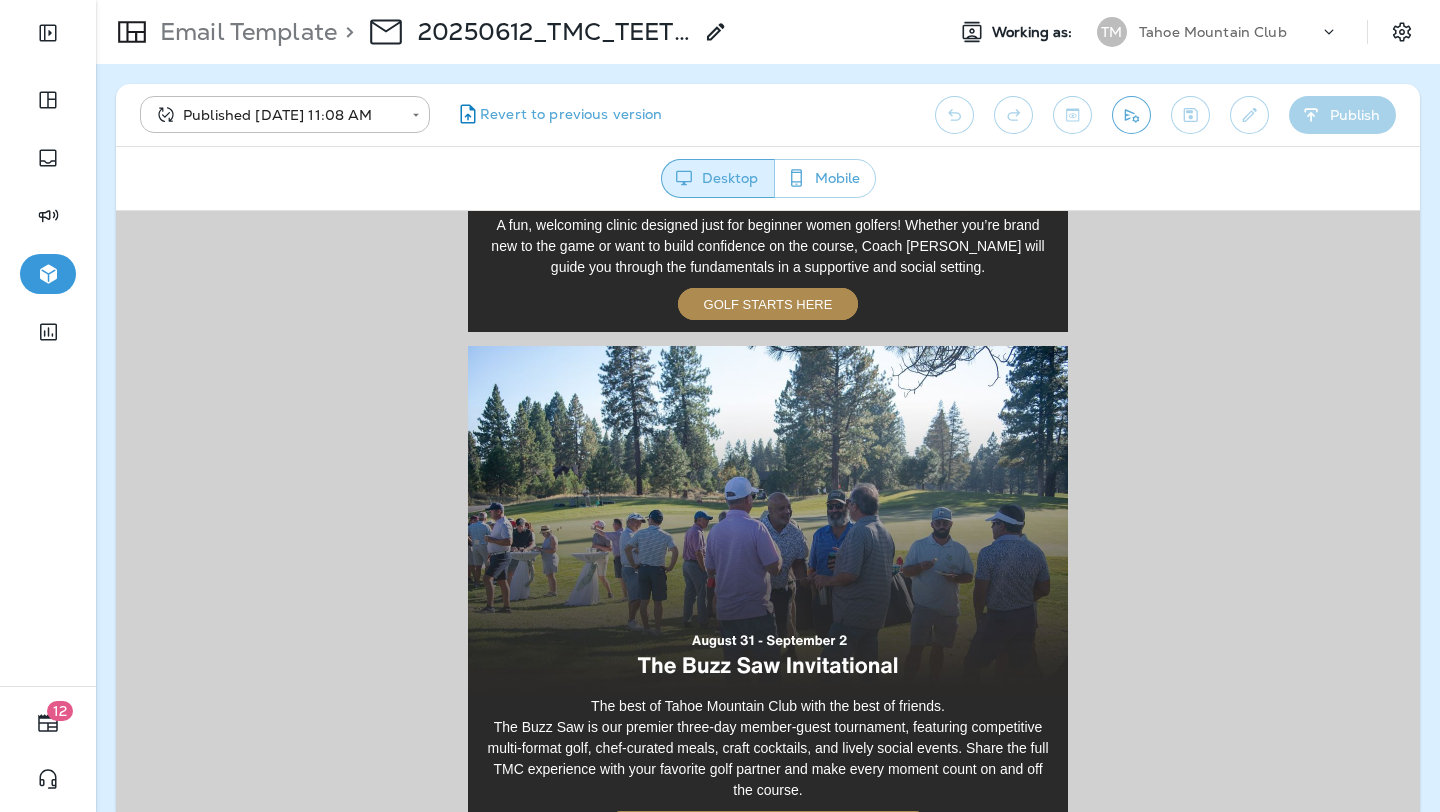 scroll, scrollTop: 2821, scrollLeft: 0, axis: vertical 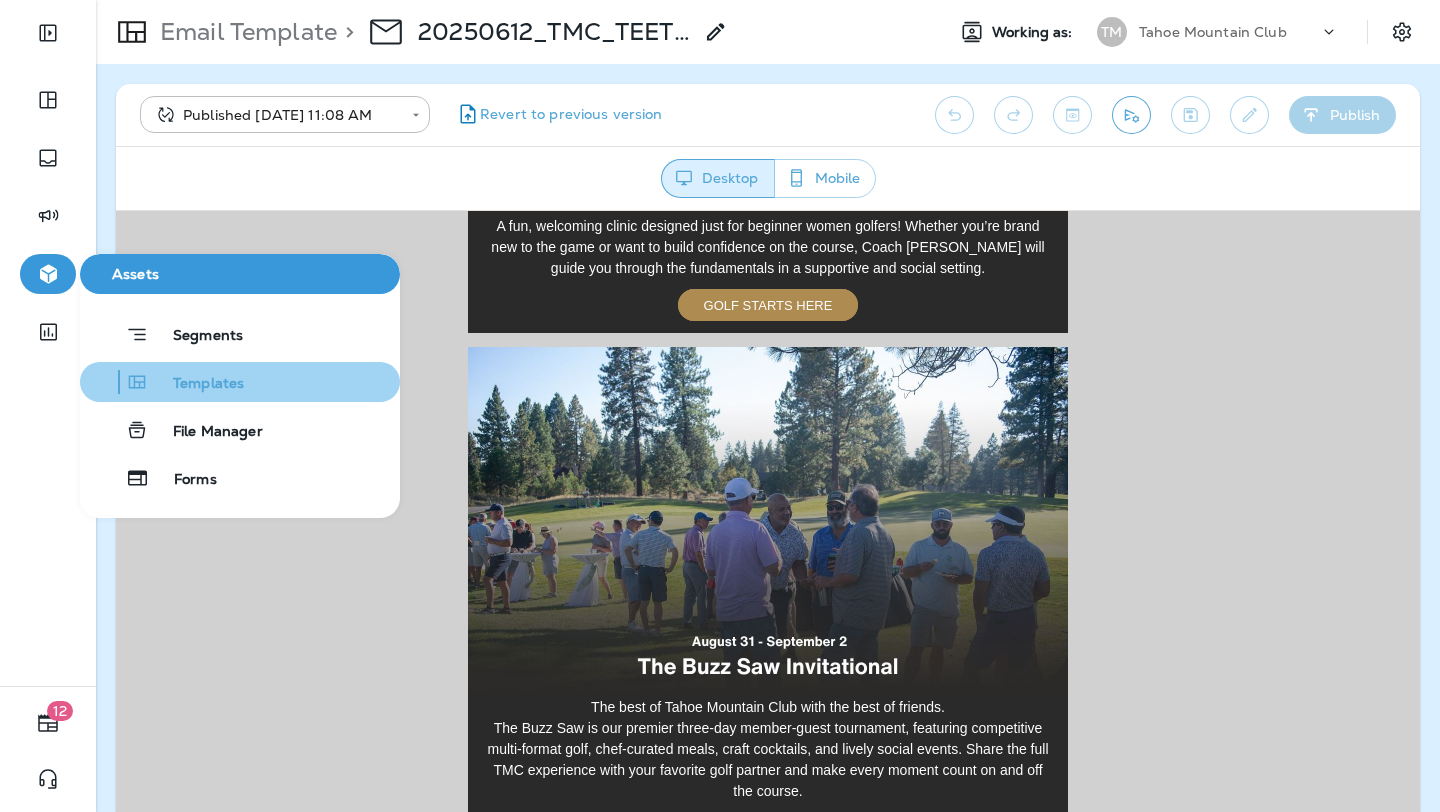 click on "Templates" at bounding box center [196, 384] 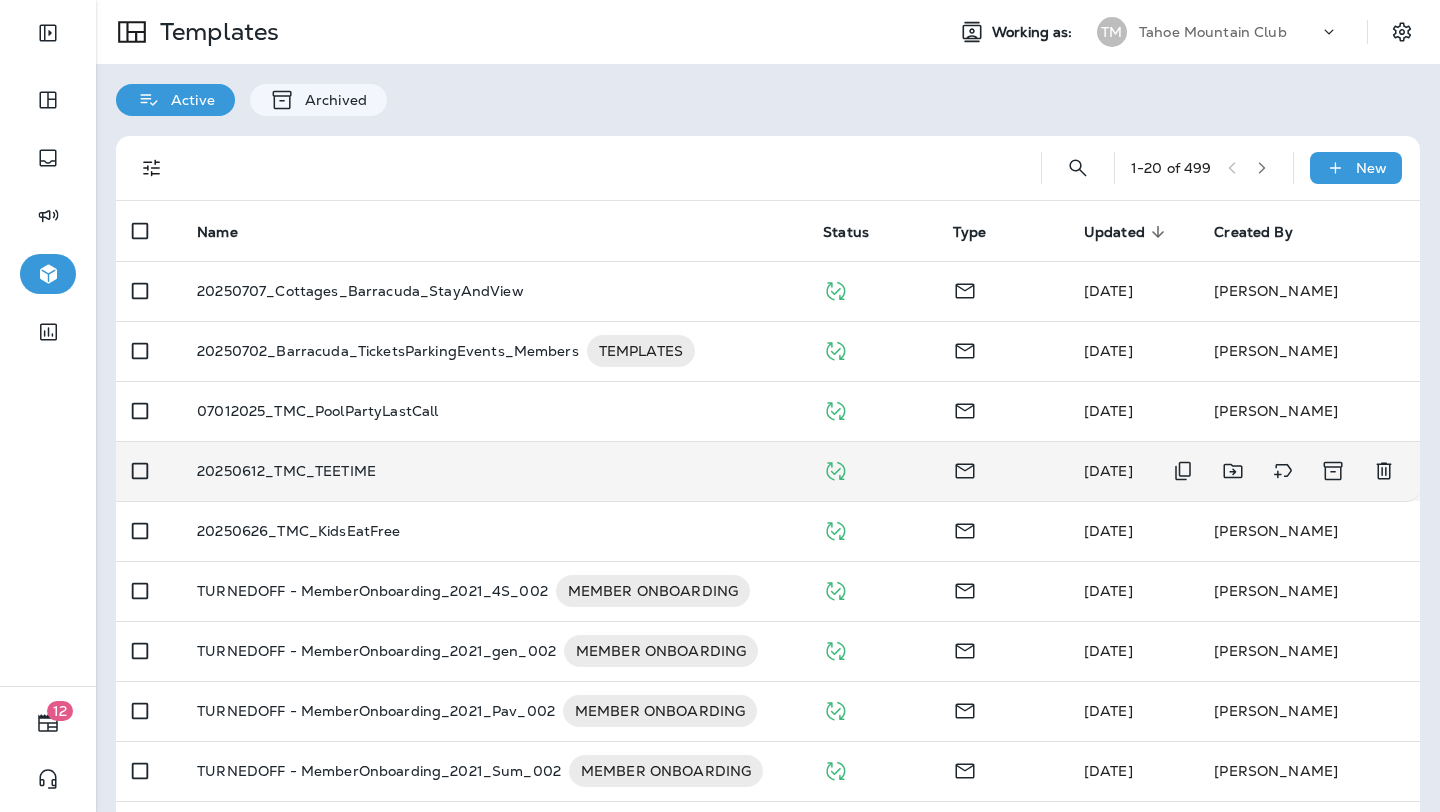 click on "20250612_TMC_TEETIME" at bounding box center [494, 471] 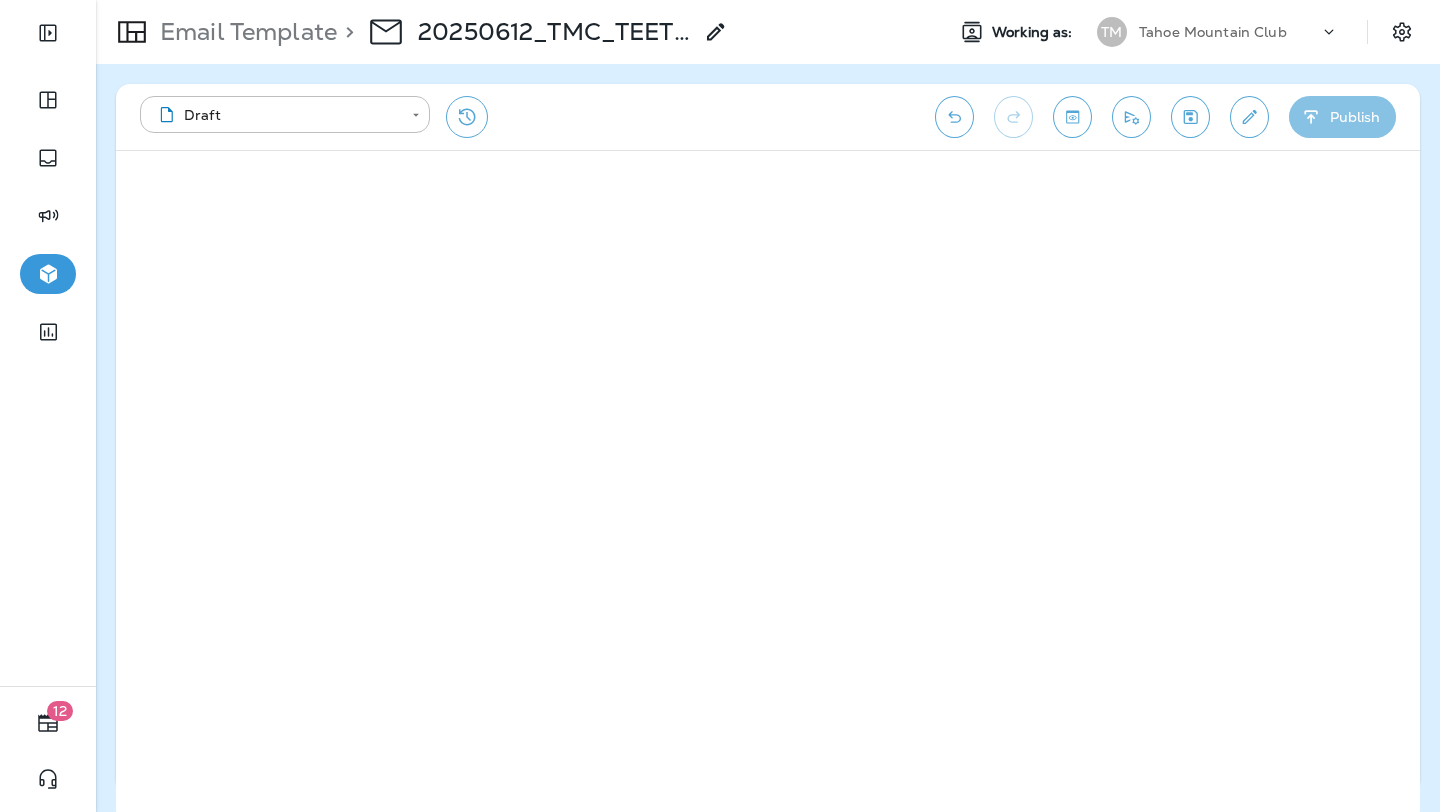 click on "Publish" at bounding box center (1342, 117) 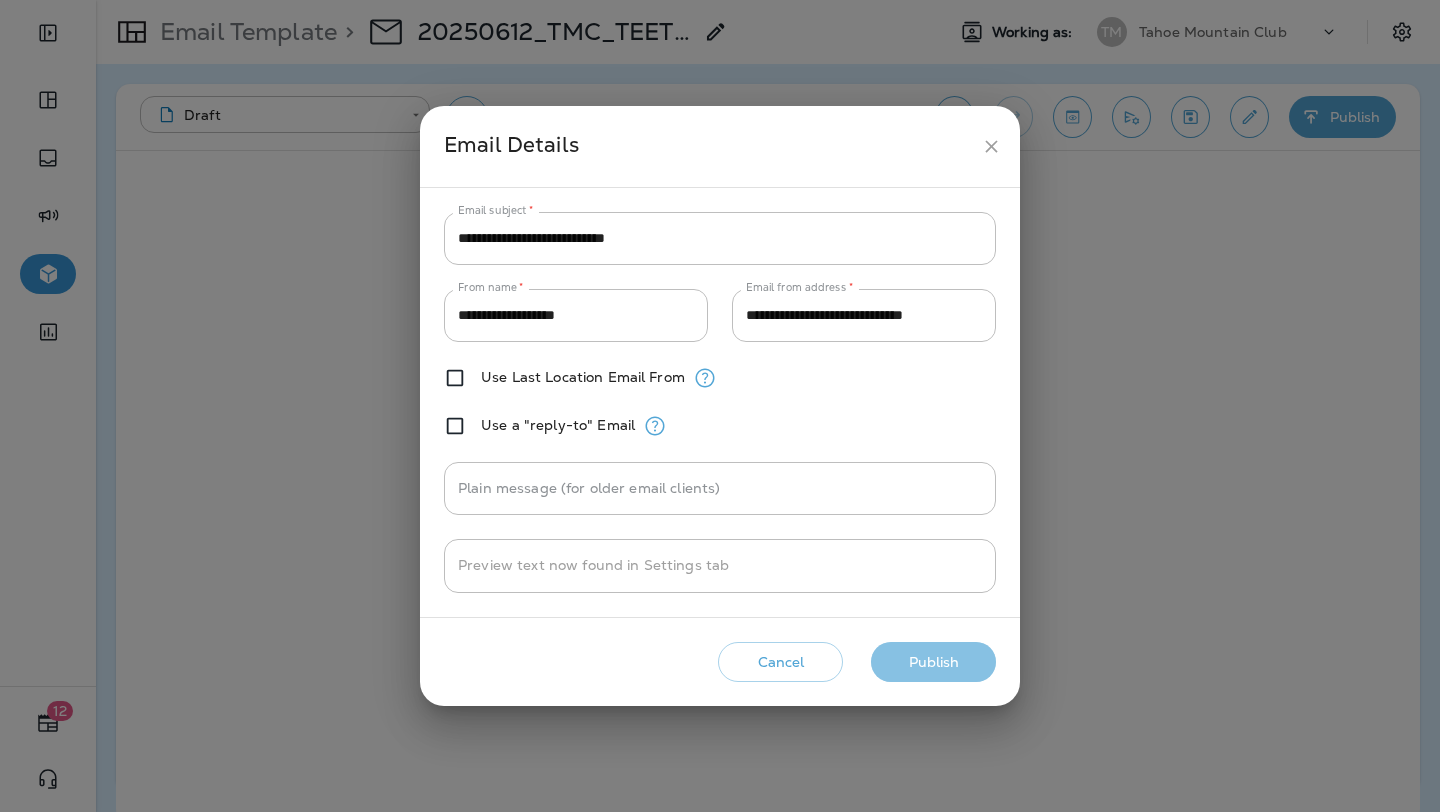 click on "Publish" at bounding box center [933, 662] 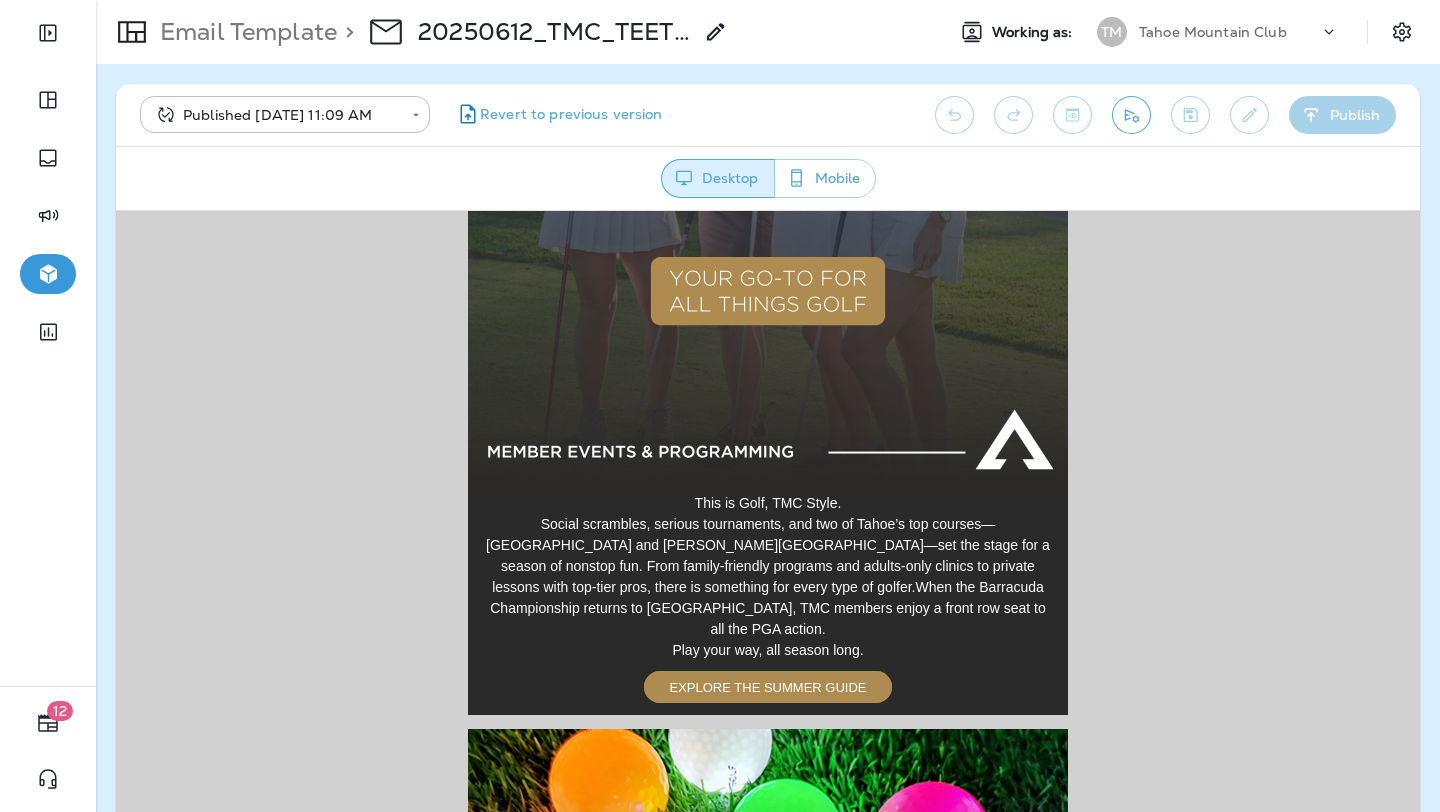 scroll, scrollTop: 0, scrollLeft: 0, axis: both 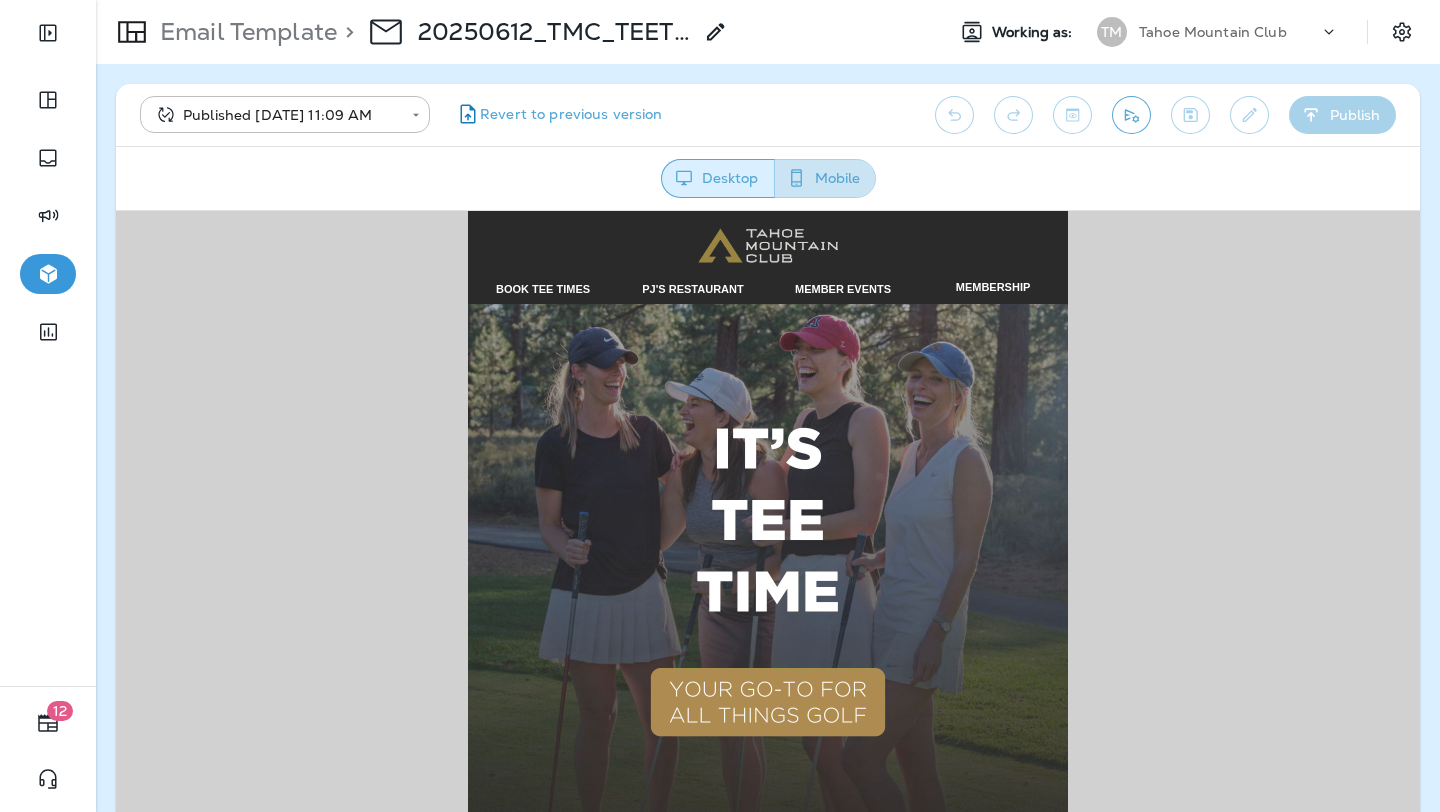 click on "Mobile" at bounding box center [825, 178] 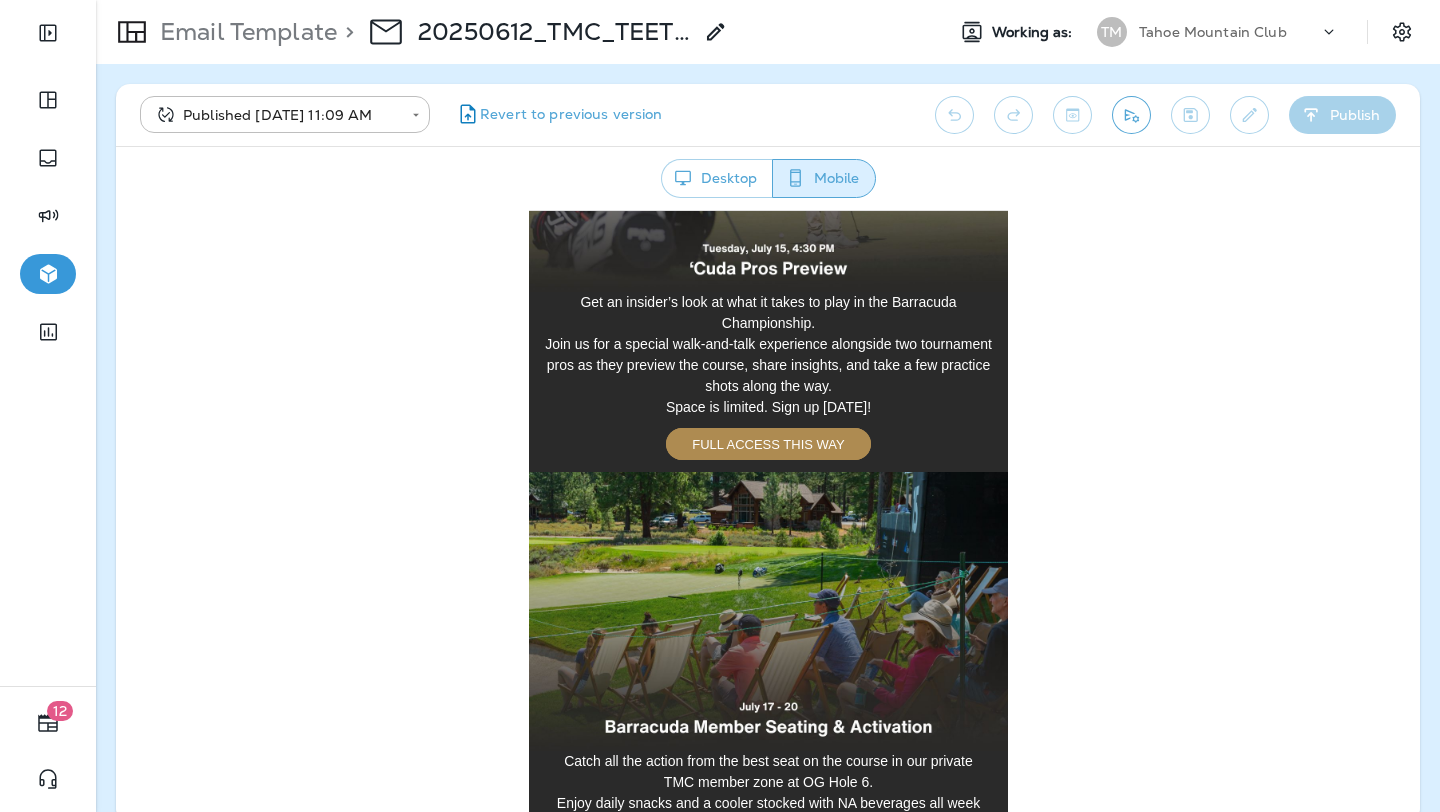 scroll, scrollTop: 1547, scrollLeft: 0, axis: vertical 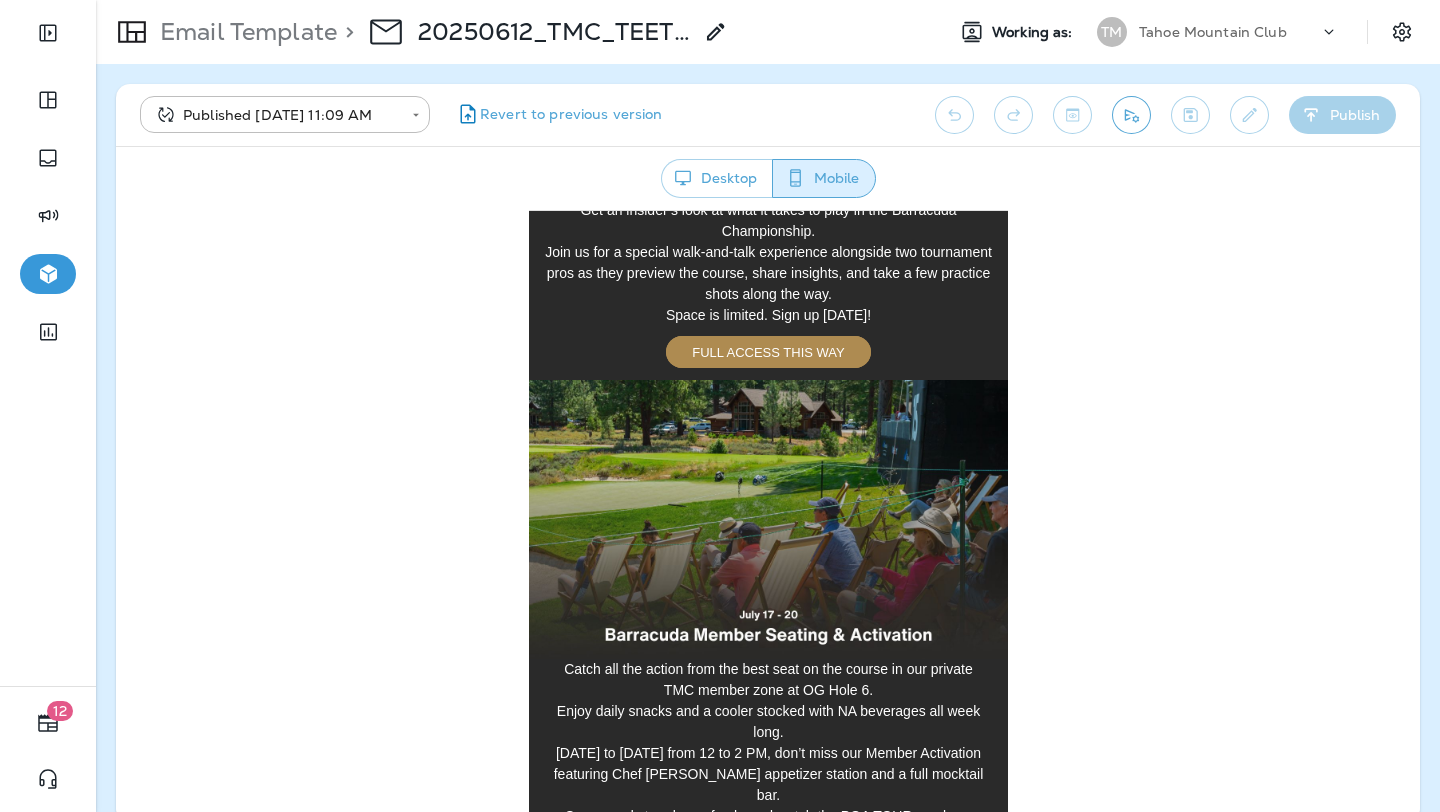 click at bounding box center [767, 518] 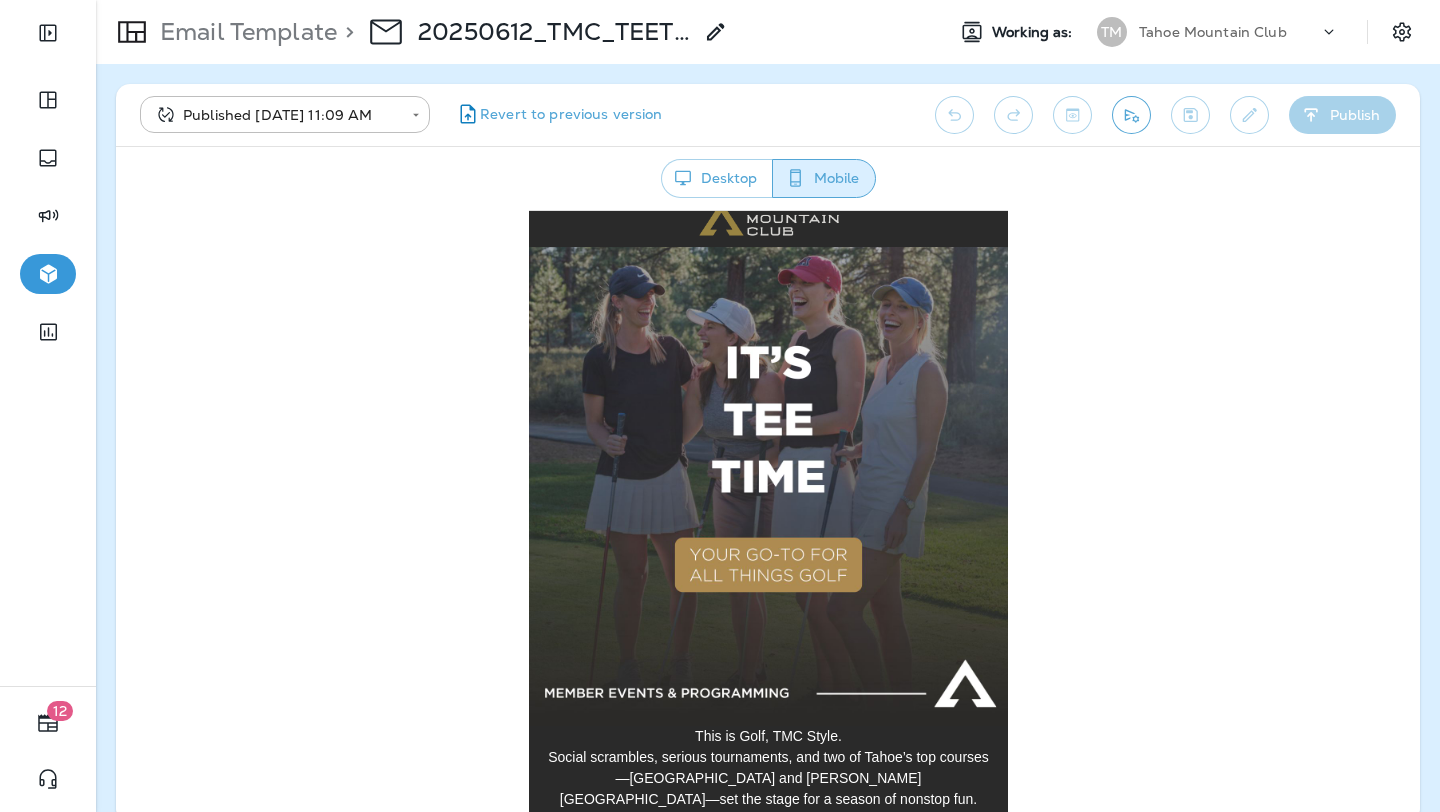 scroll, scrollTop: 0, scrollLeft: 0, axis: both 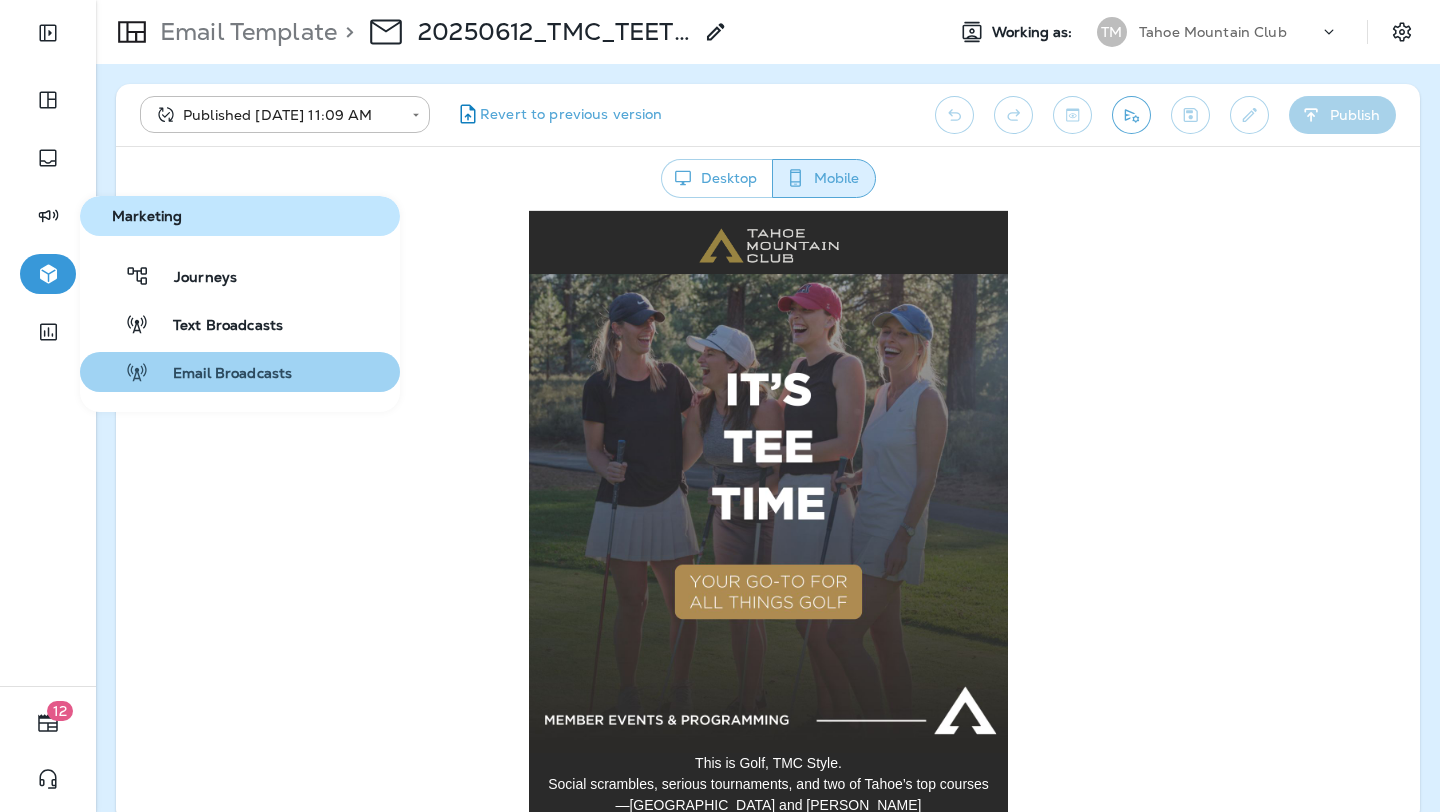 click on "Email Broadcasts" at bounding box center [190, 372] 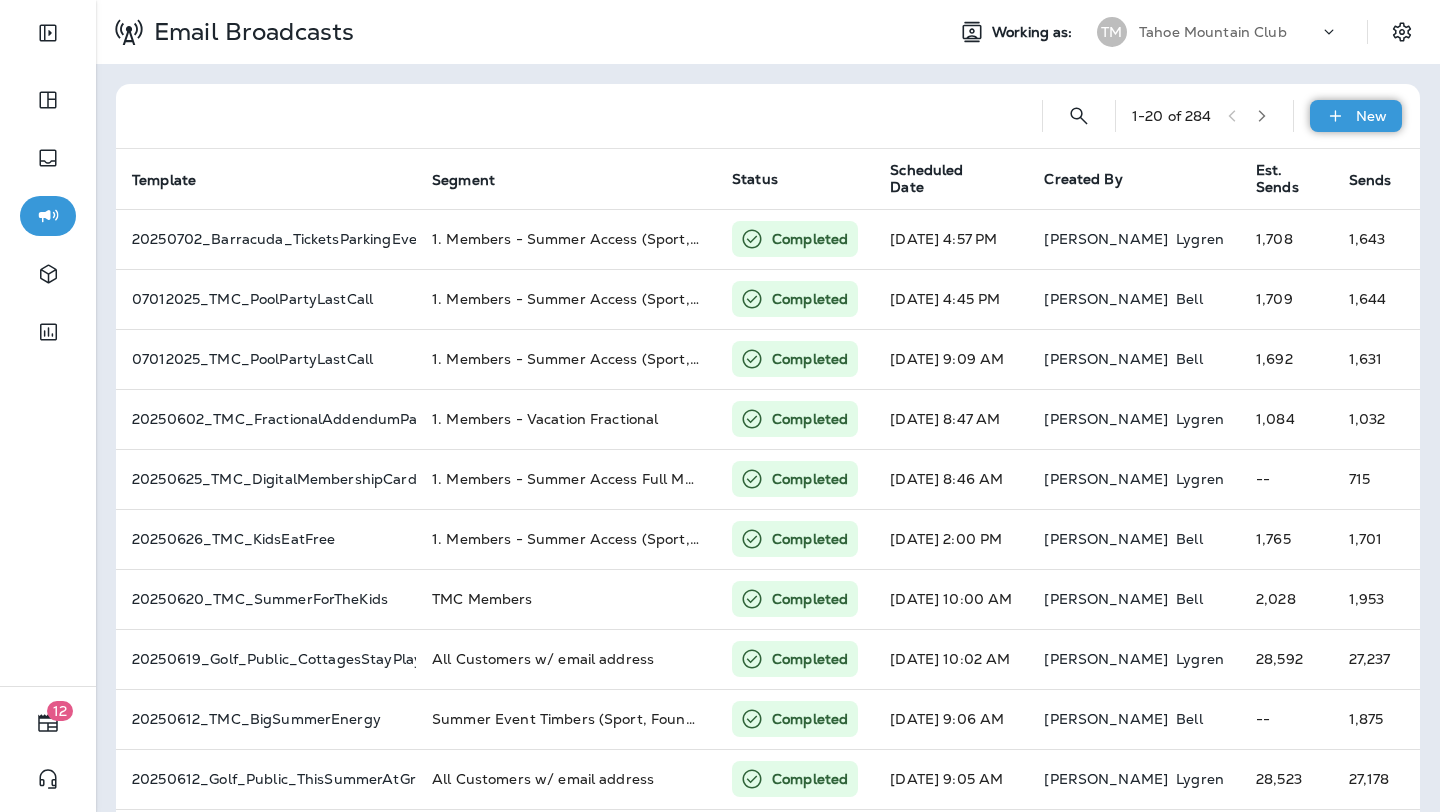 click on "New" at bounding box center (1356, 116) 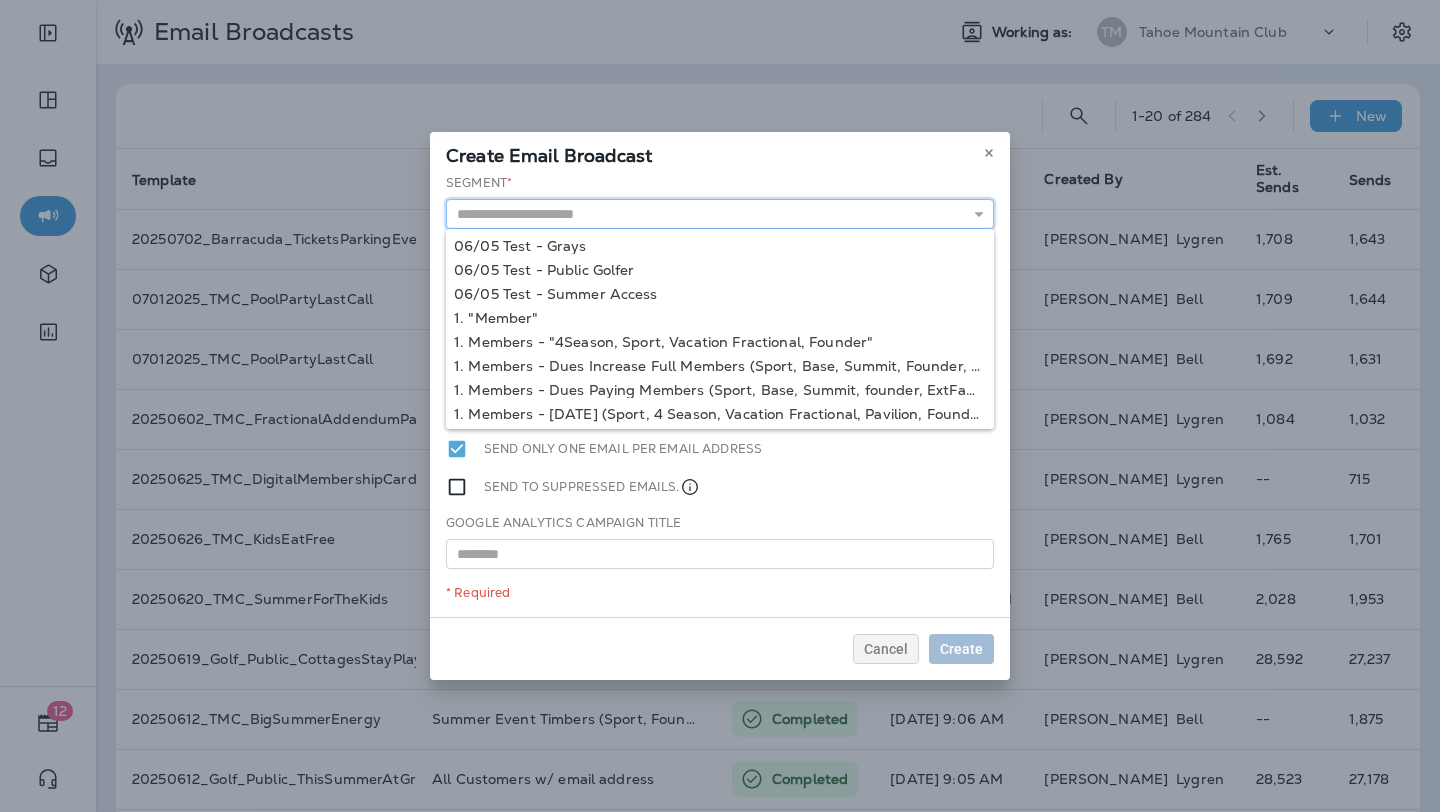 click at bounding box center (720, 214) 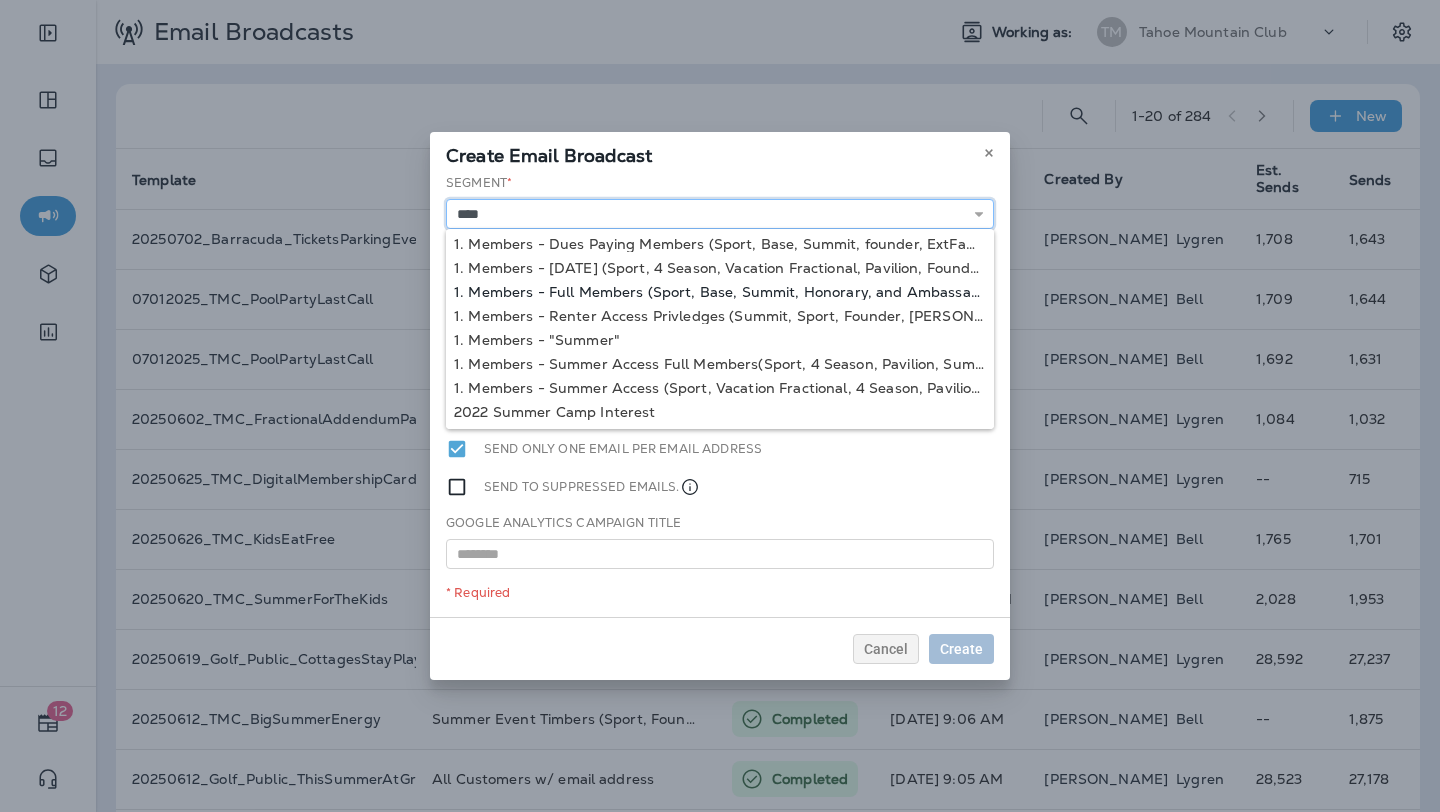 scroll, scrollTop: 61, scrollLeft: 0, axis: vertical 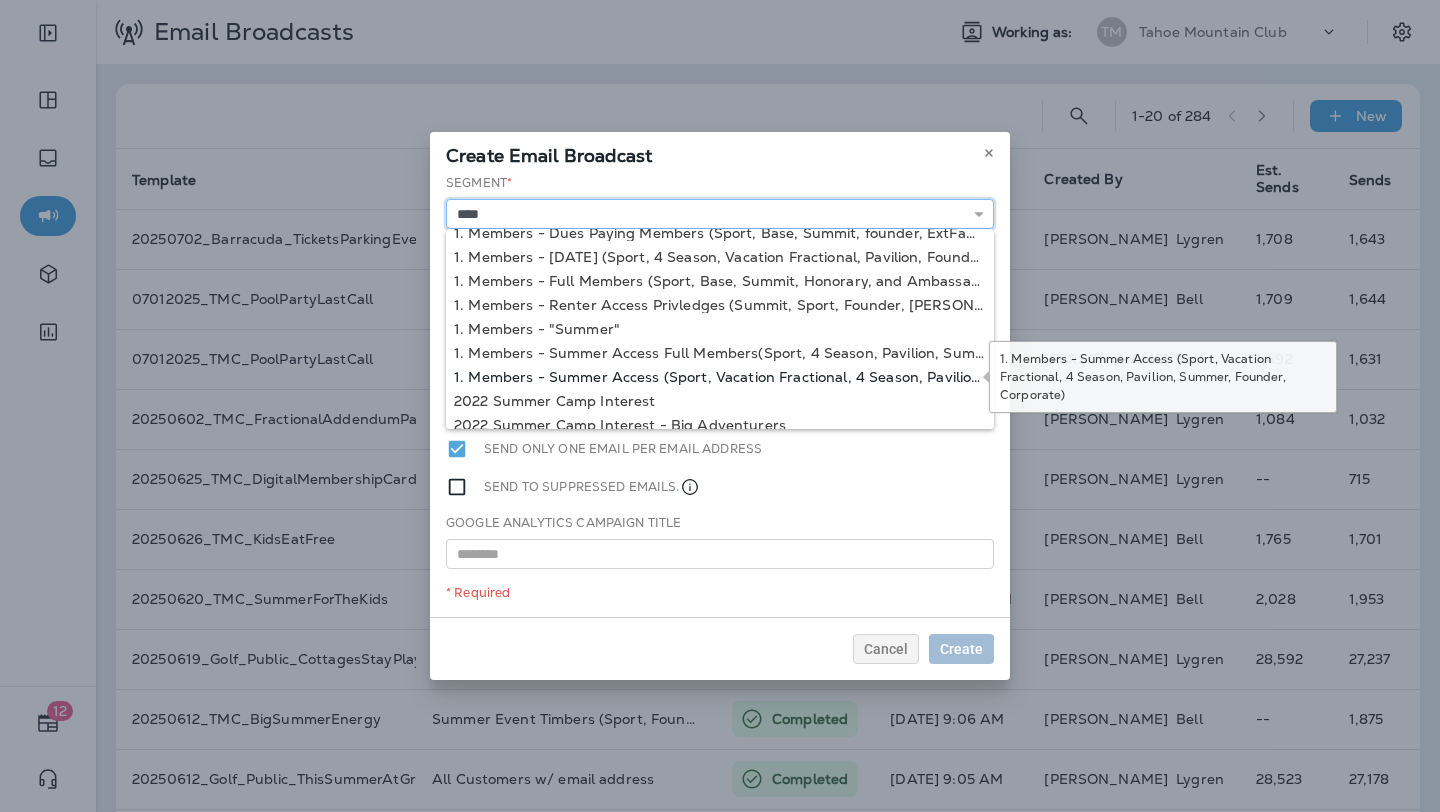 type on "**********" 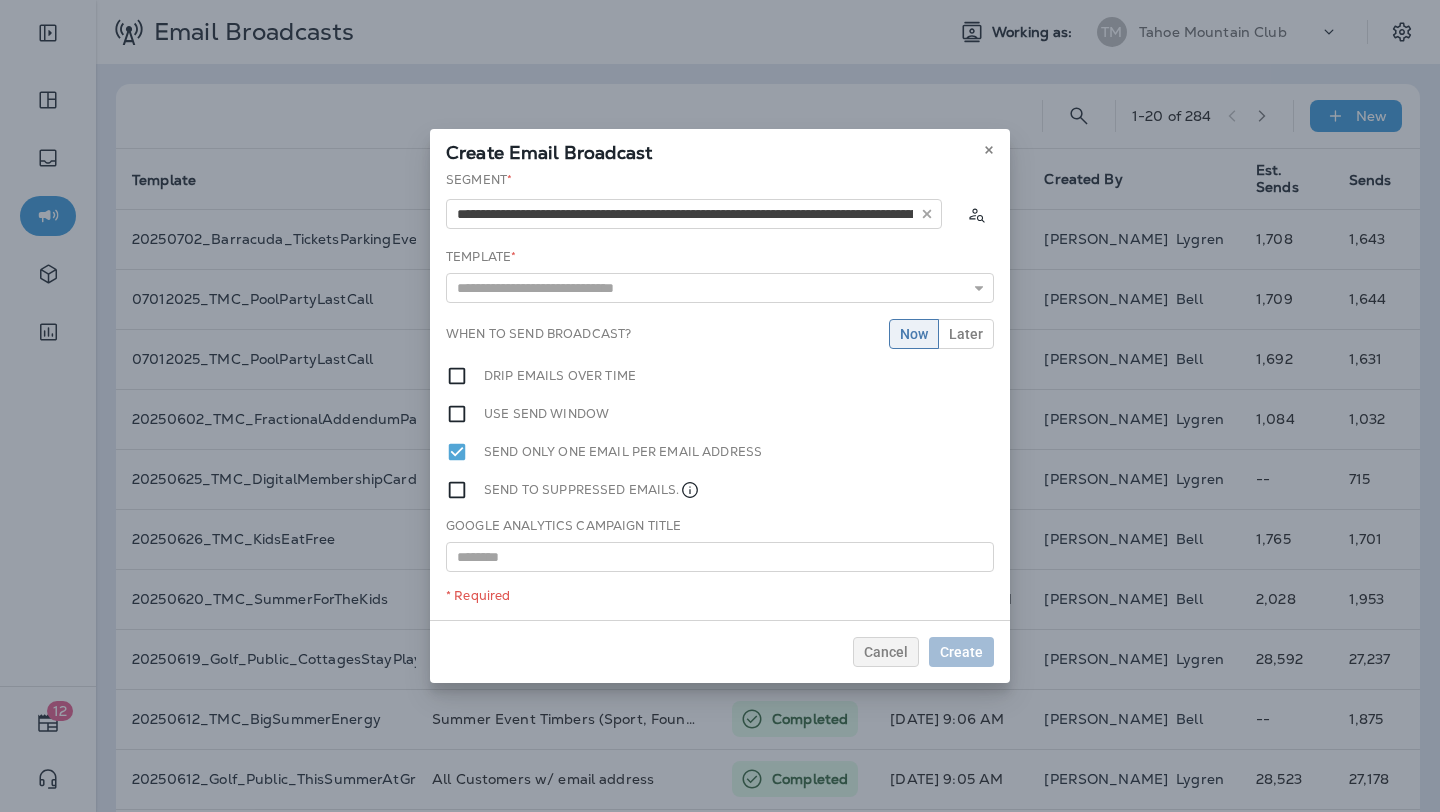 click on "**********" at bounding box center (720, 395) 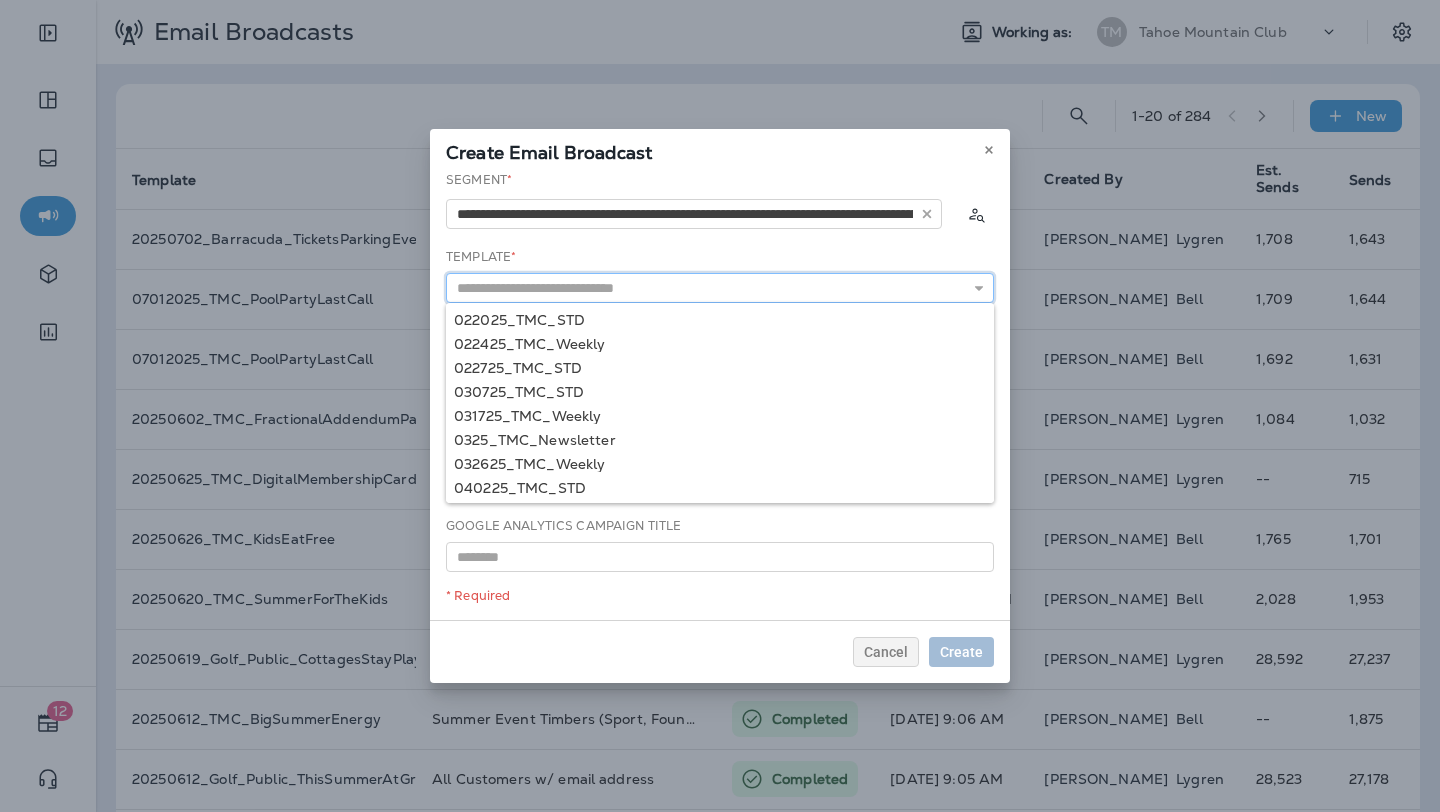 click at bounding box center [720, 288] 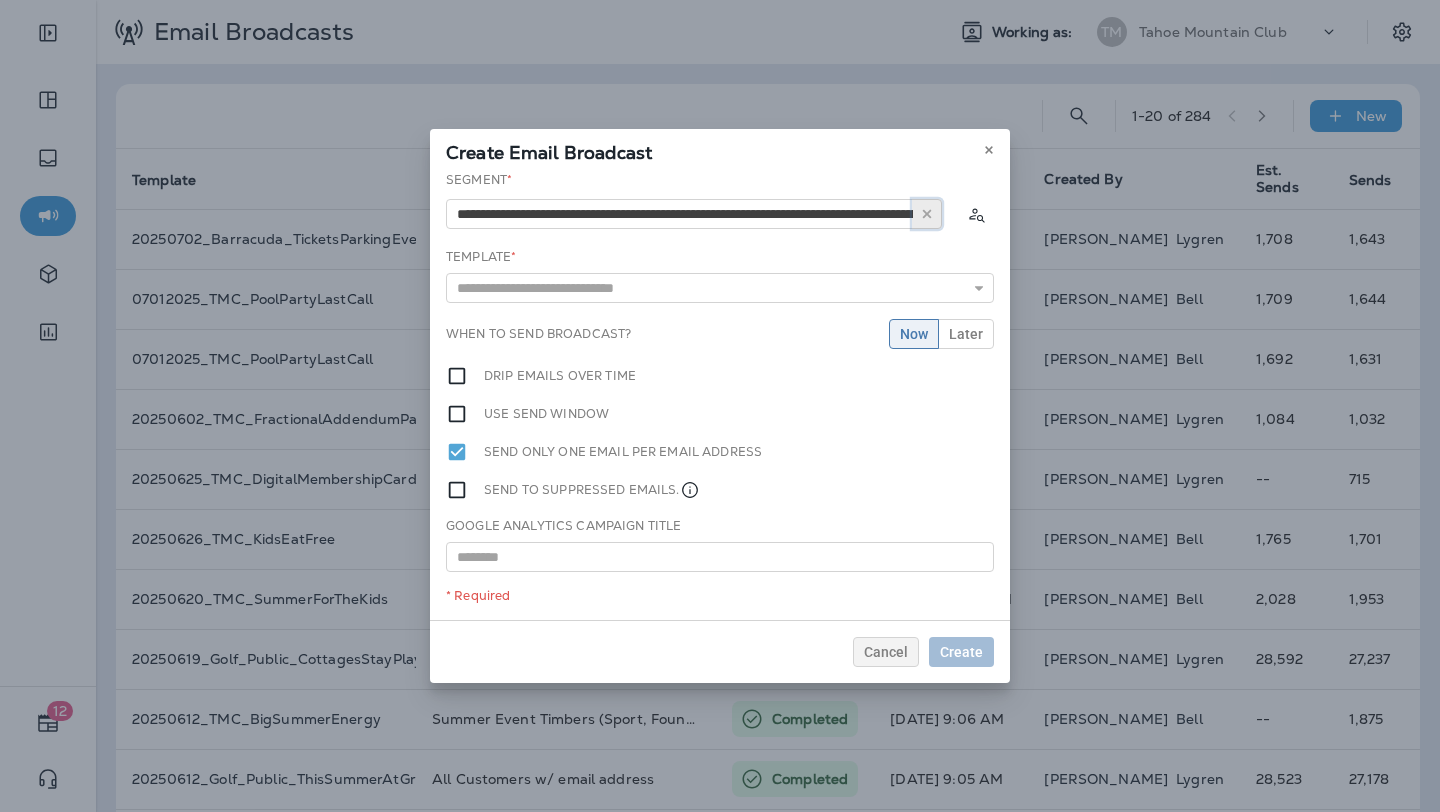 click 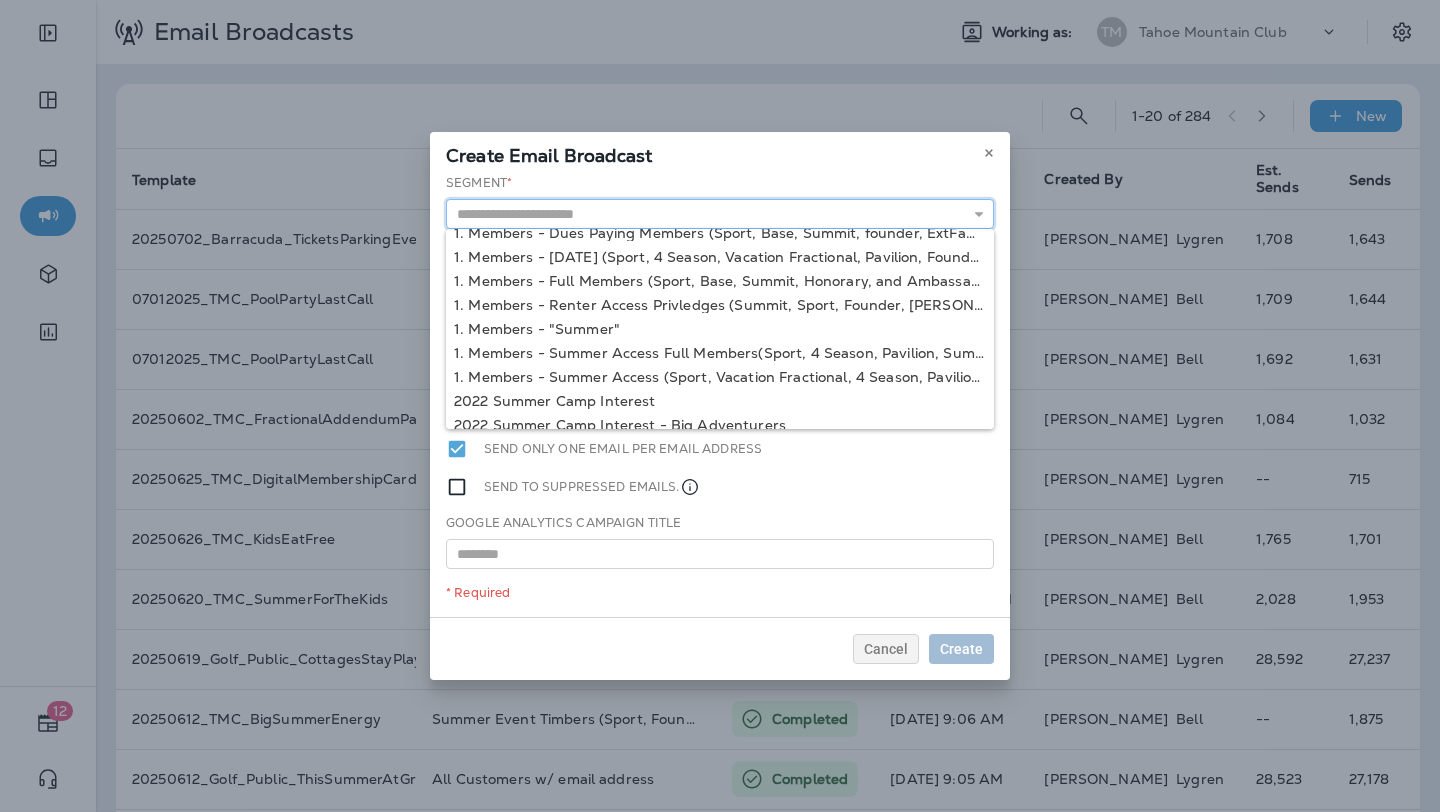 click at bounding box center [720, 214] 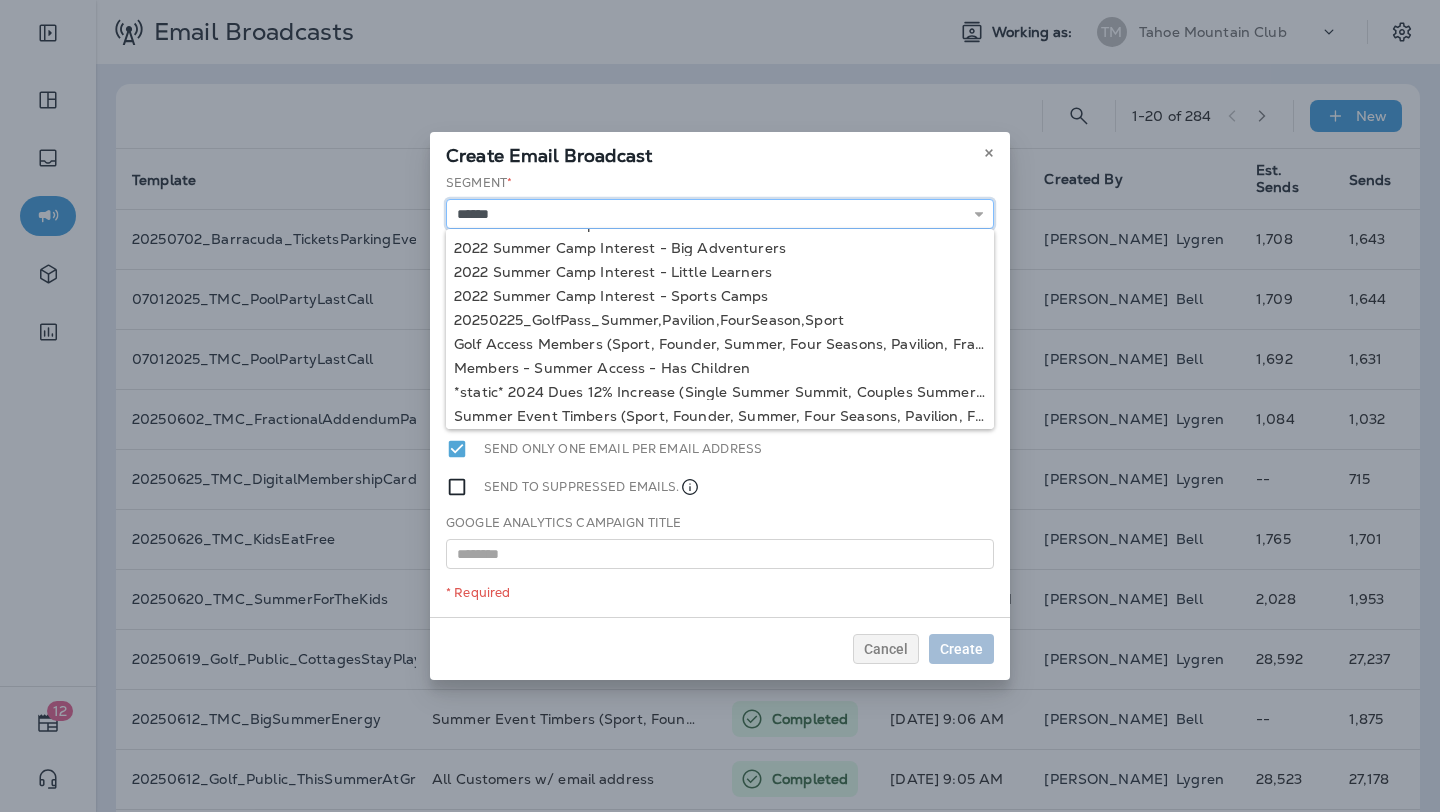 scroll, scrollTop: 242, scrollLeft: 0, axis: vertical 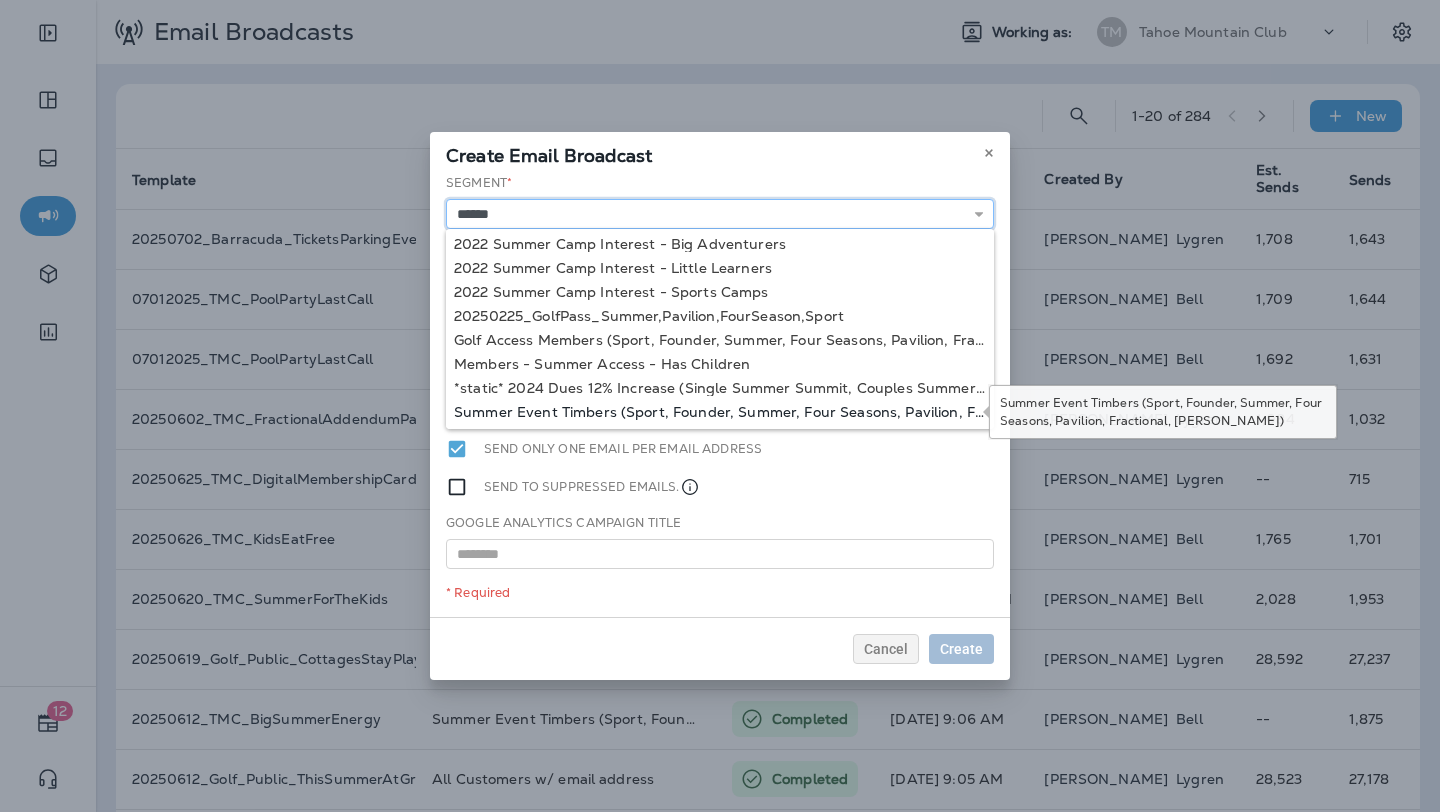 type on "**********" 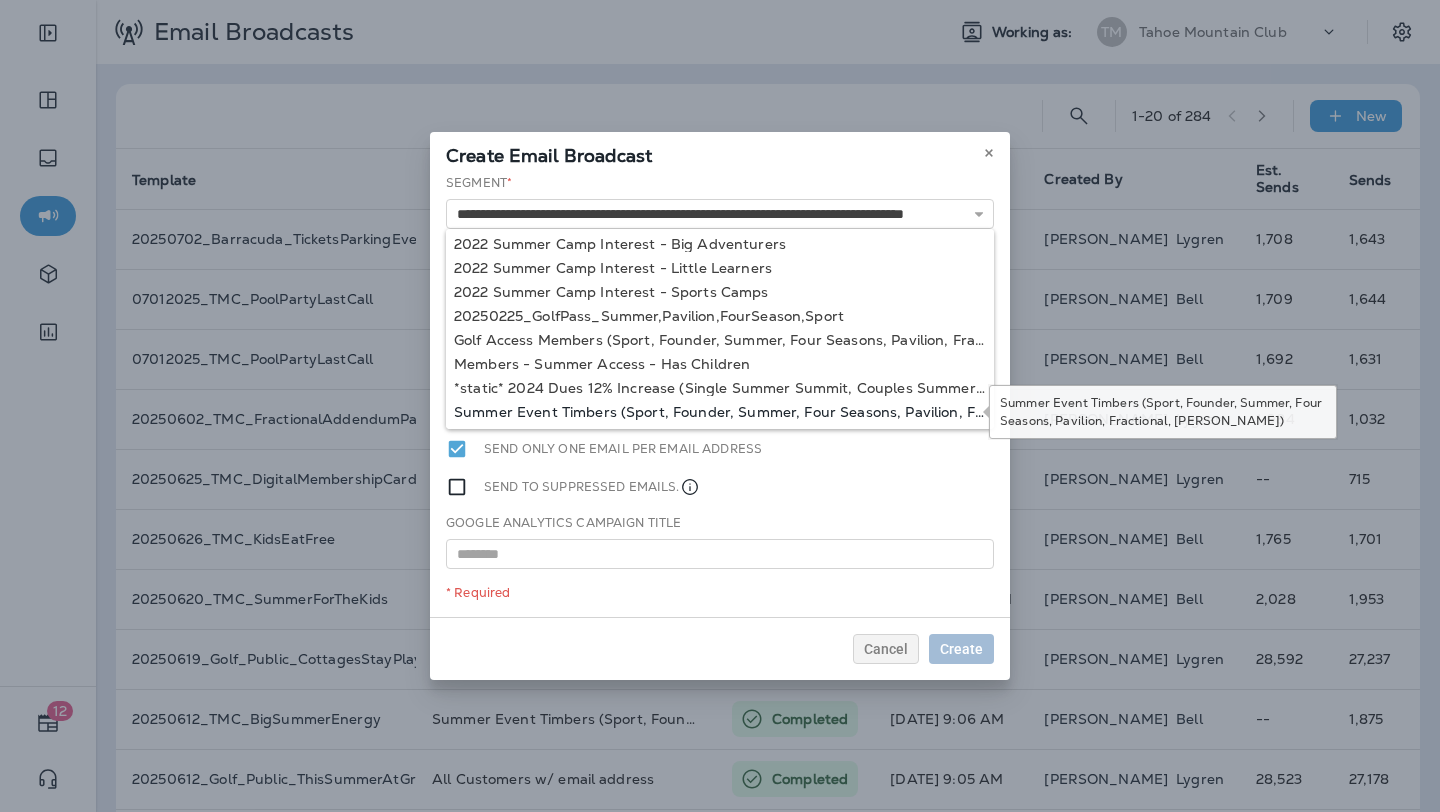click on "**********" at bounding box center [720, 395] 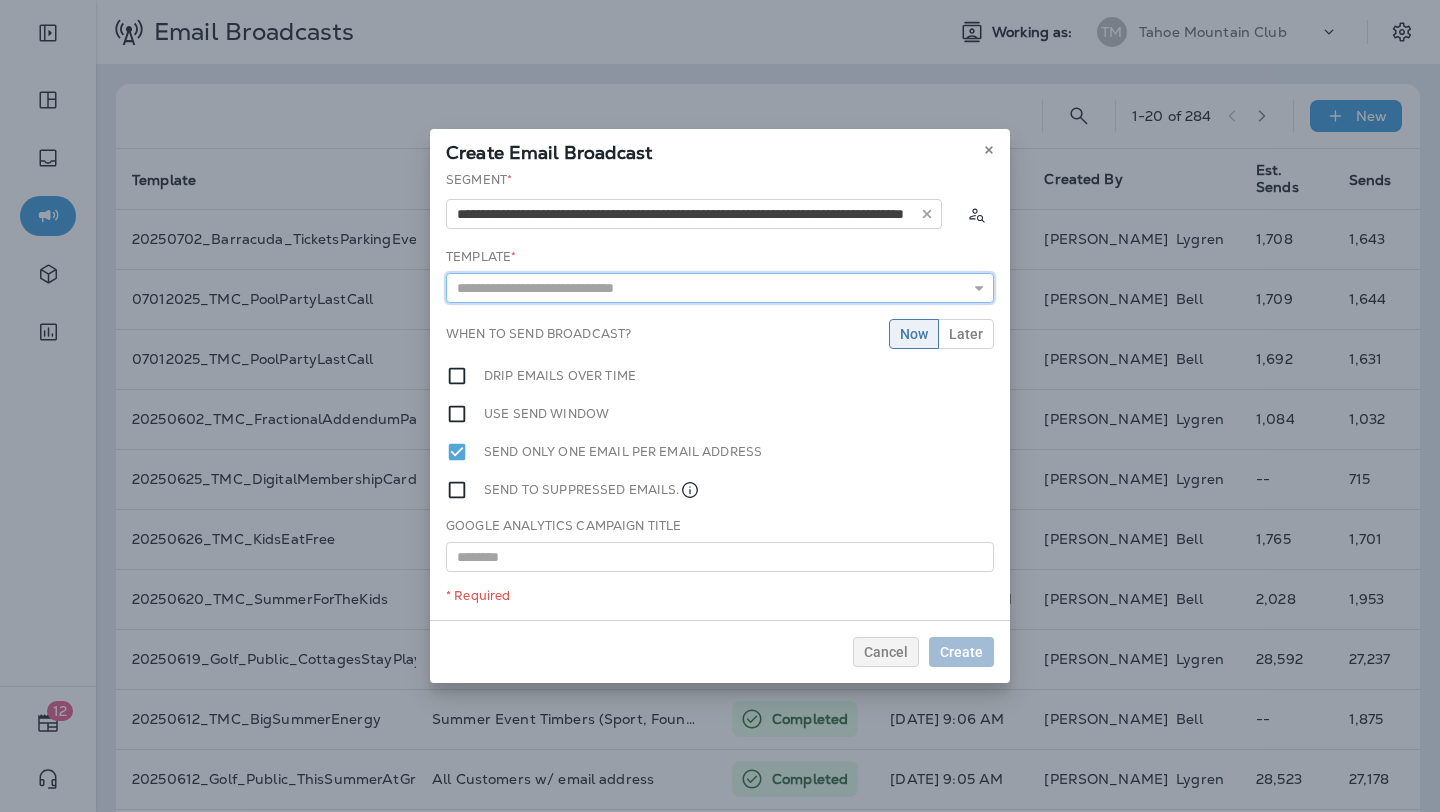 click at bounding box center [720, 288] 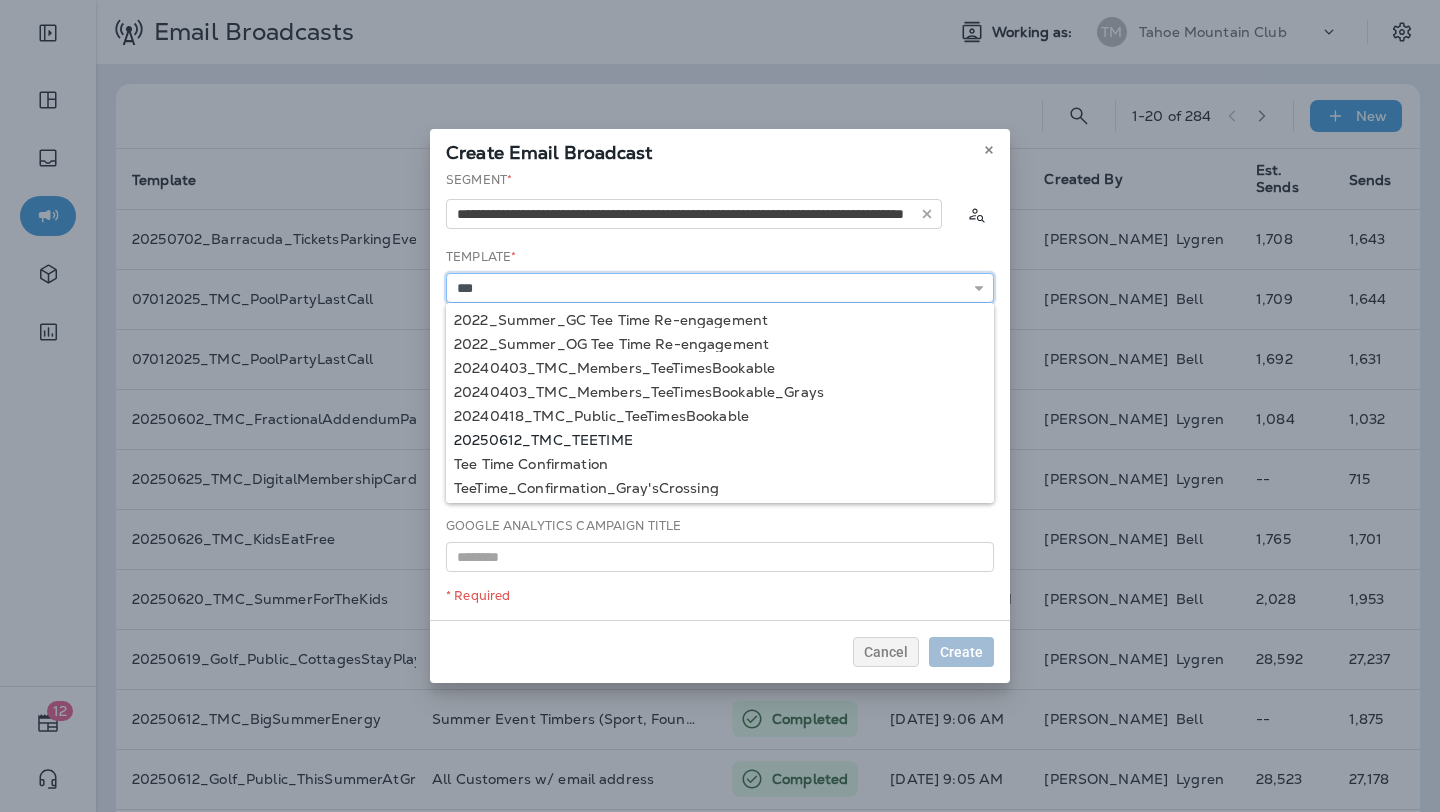 type on "**********" 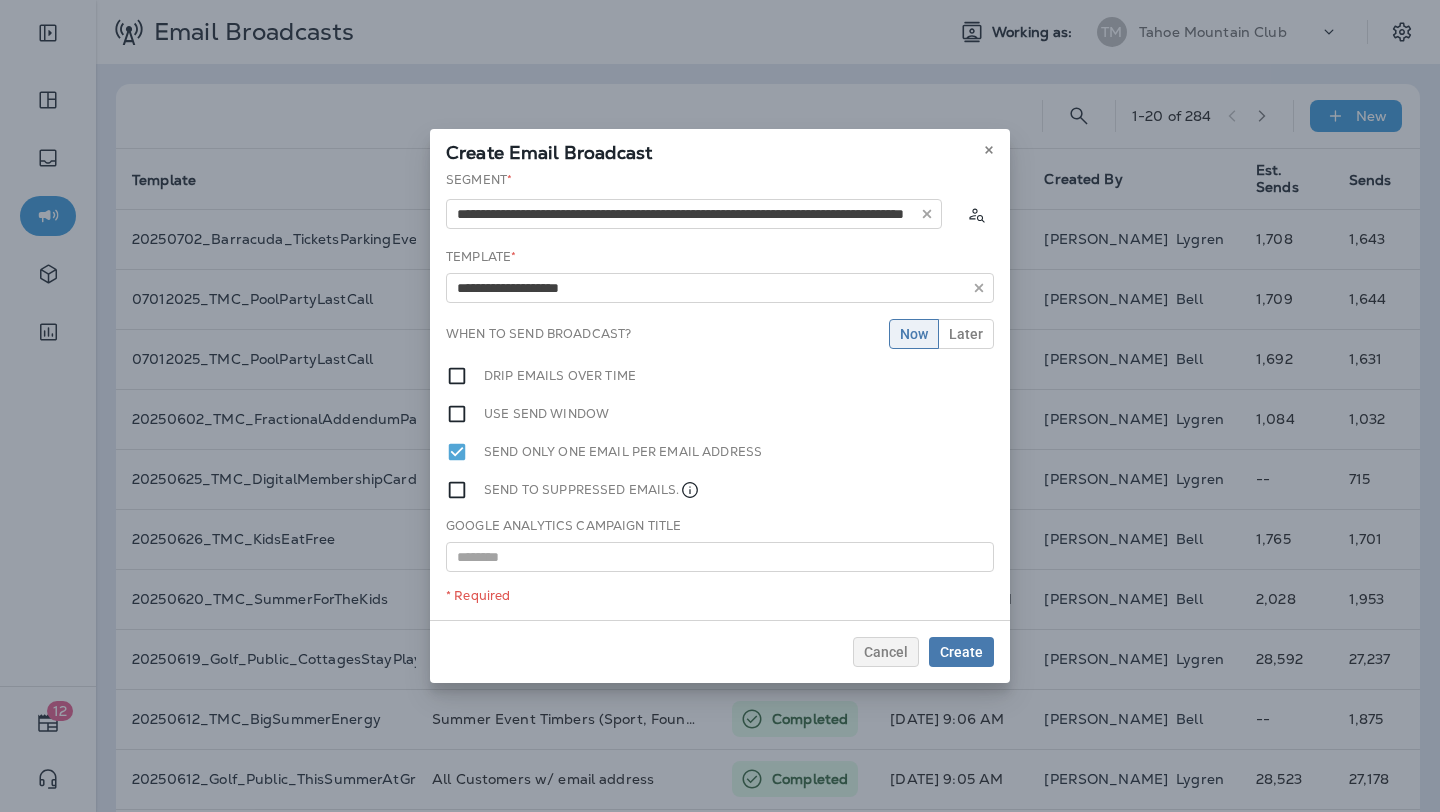 click on "**********" at bounding box center [720, 395] 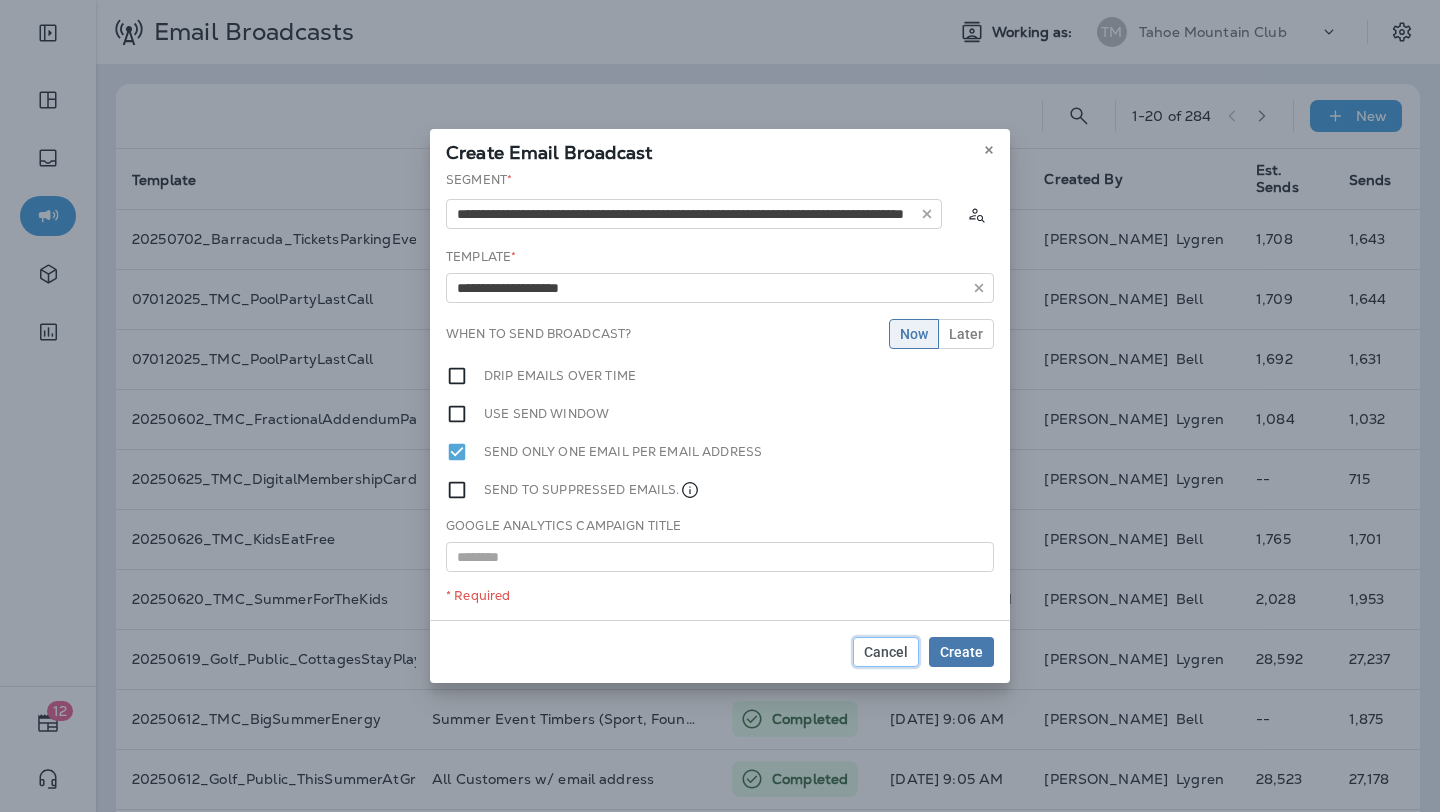 click on "Cancel" at bounding box center (886, 652) 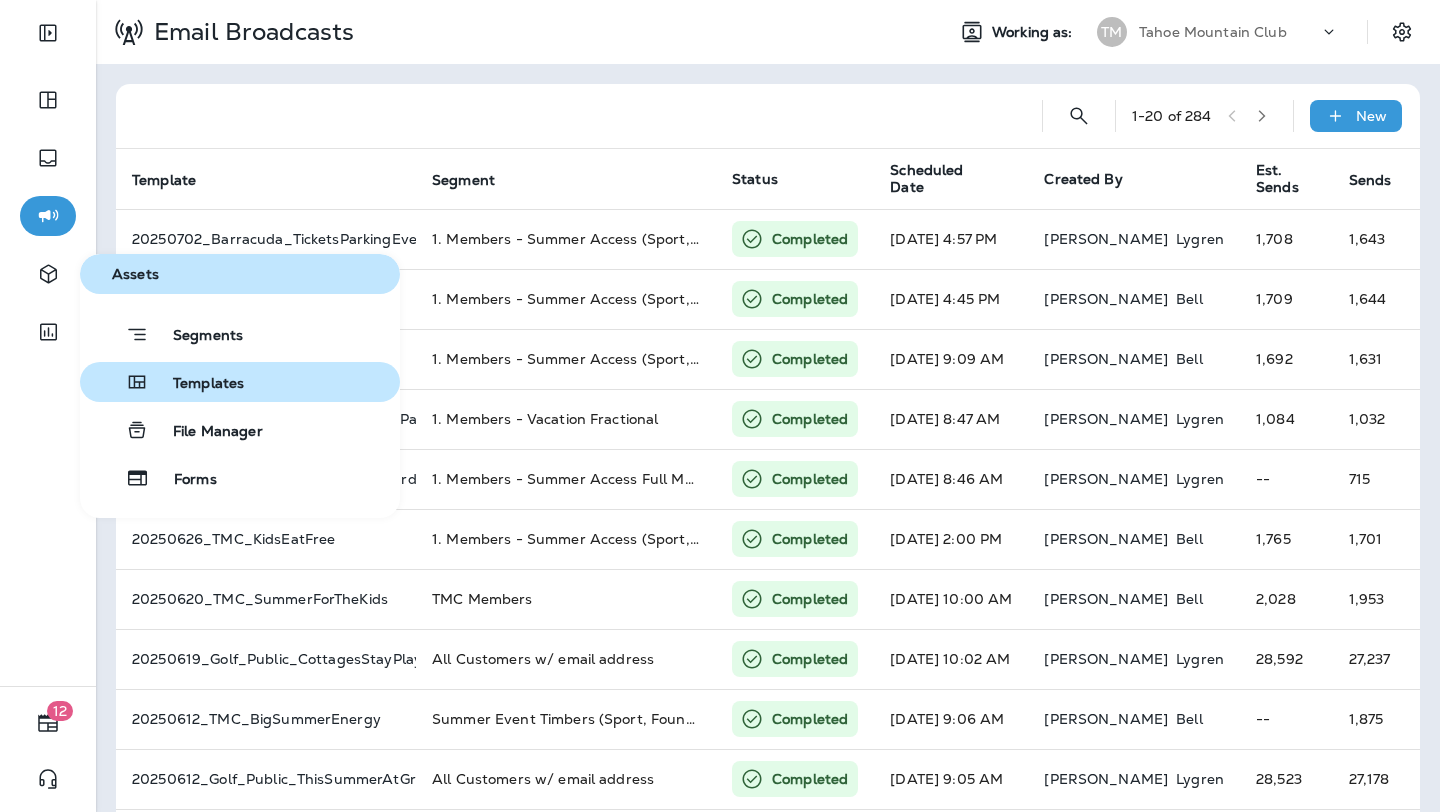 click on "Templates" at bounding box center [196, 384] 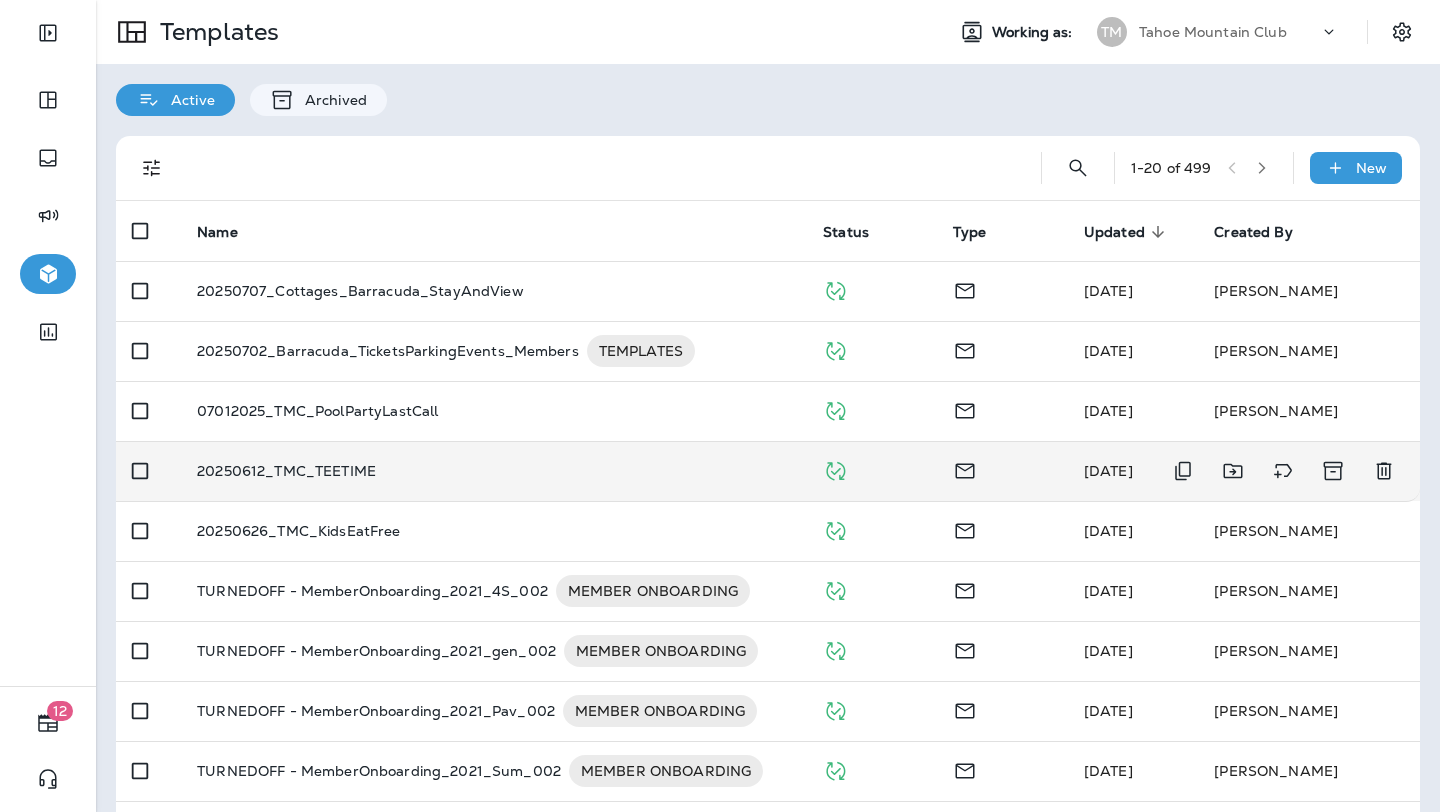 click on "20250612_TMC_TEETIME" at bounding box center (494, 471) 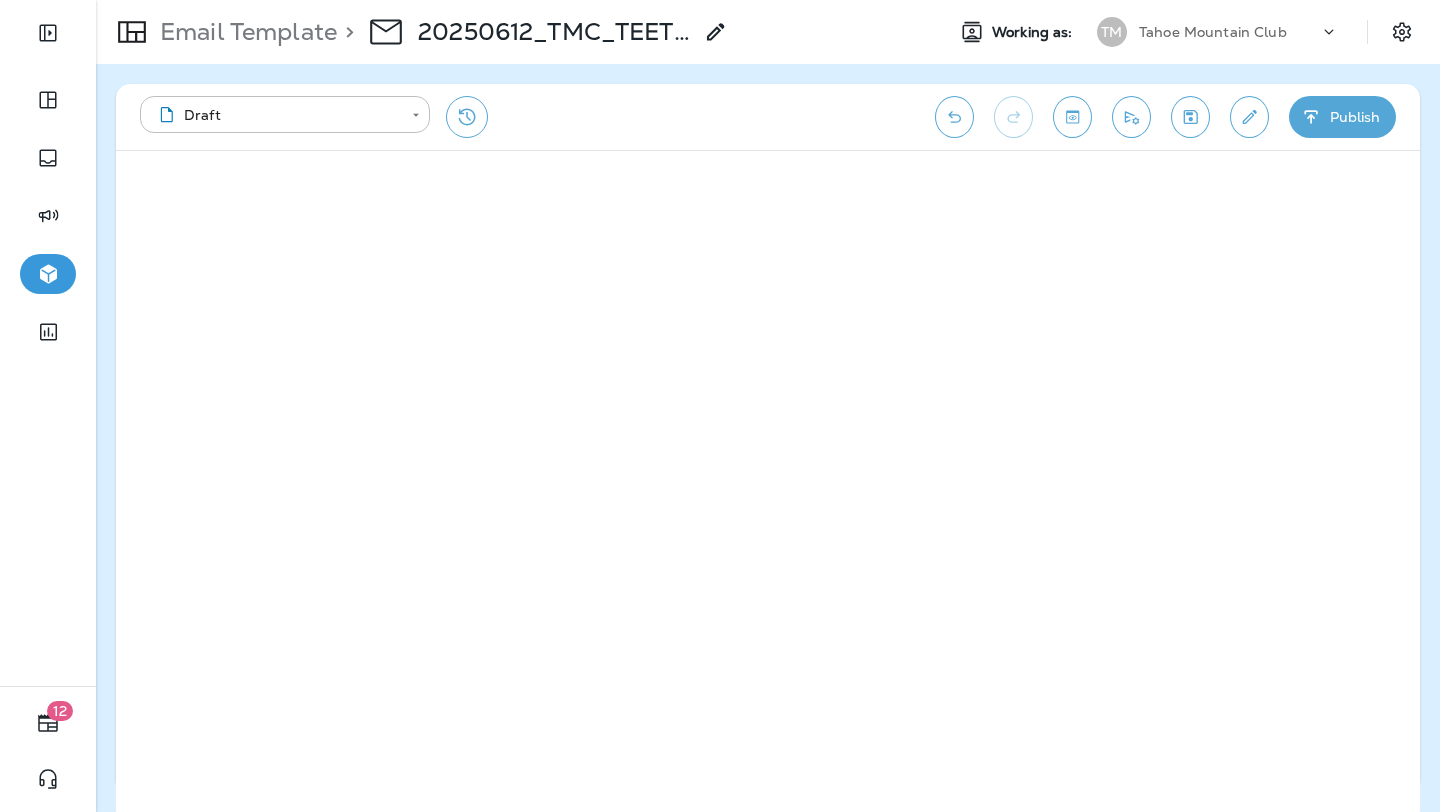 click 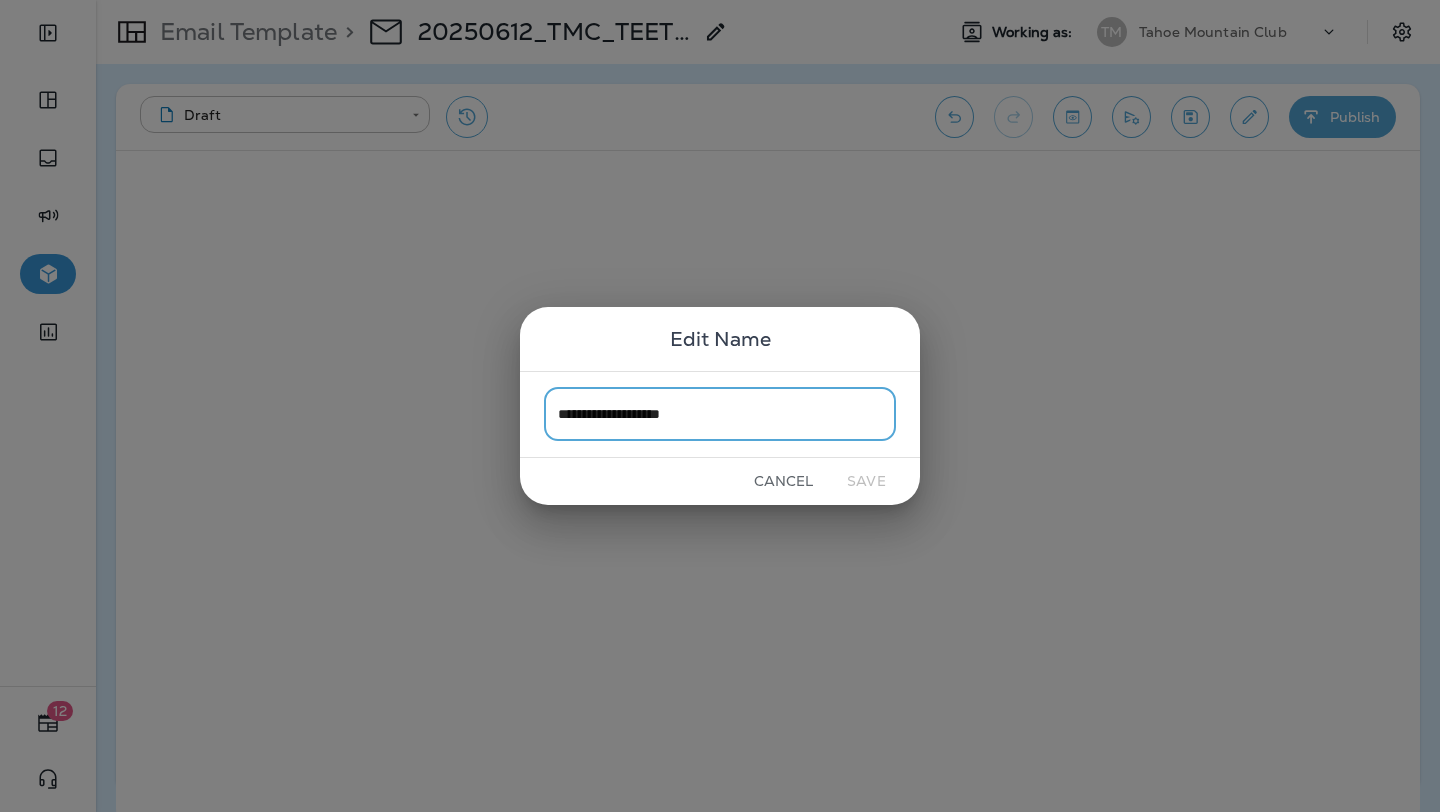 click on "**********" at bounding box center (720, 414) 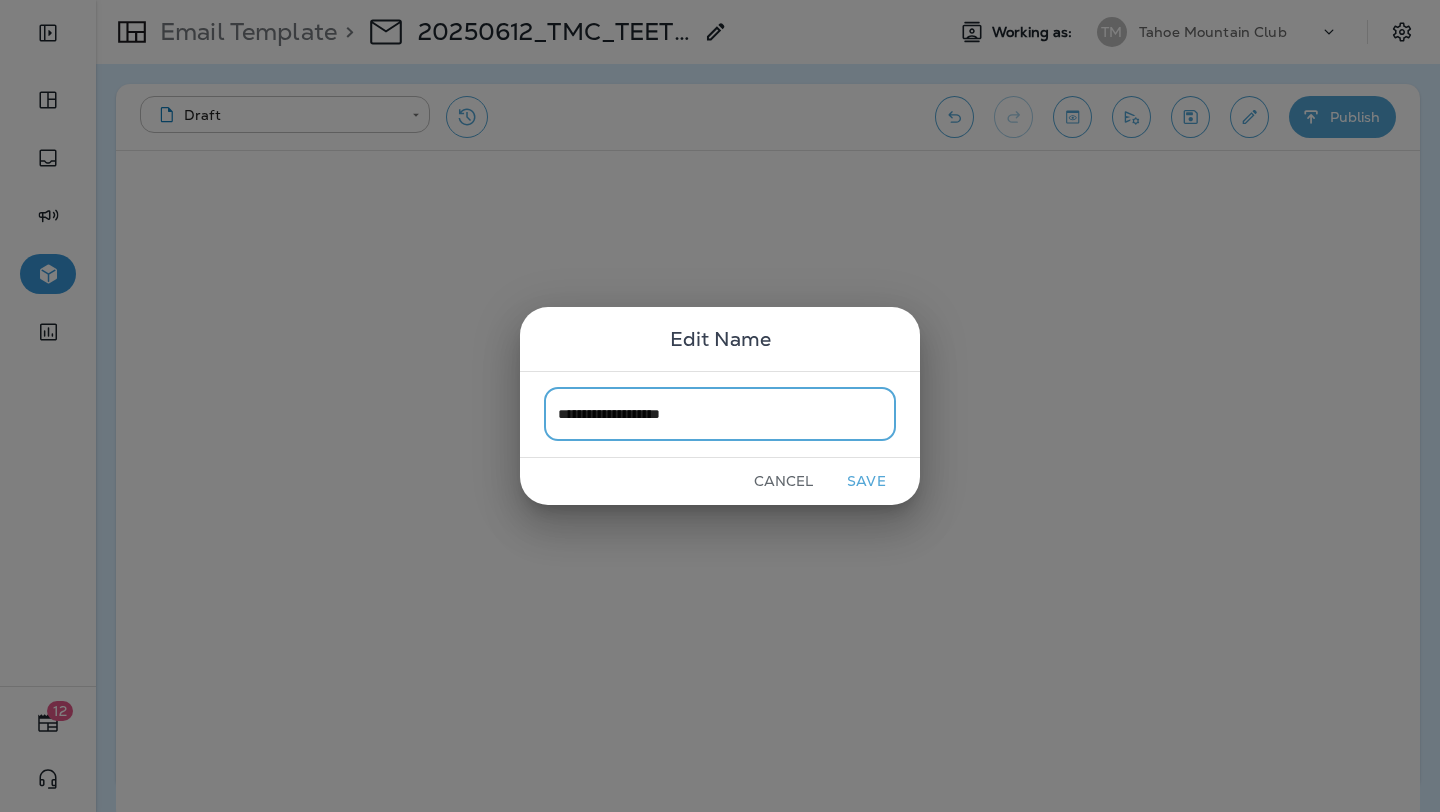 type on "**********" 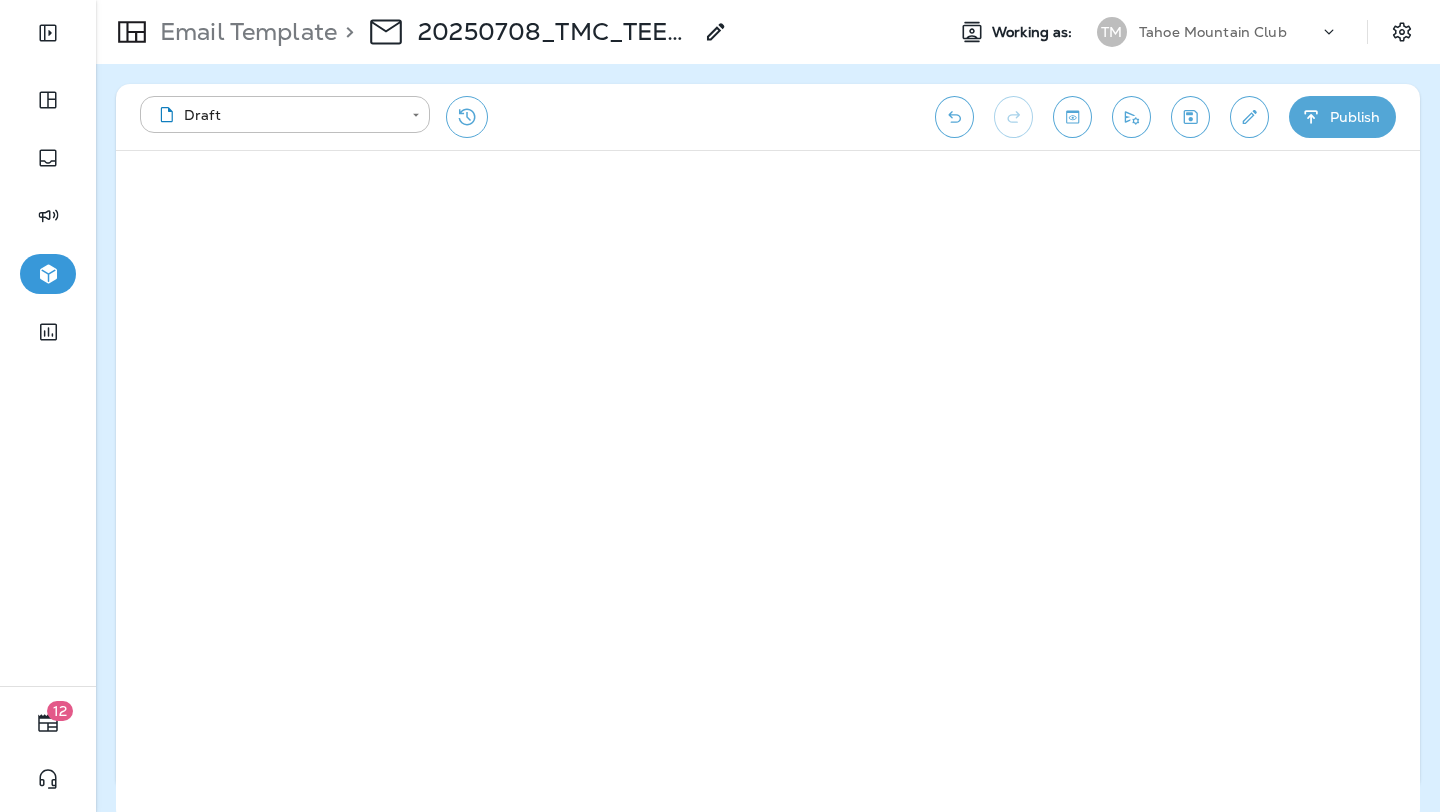 click on "Publish" at bounding box center [1342, 117] 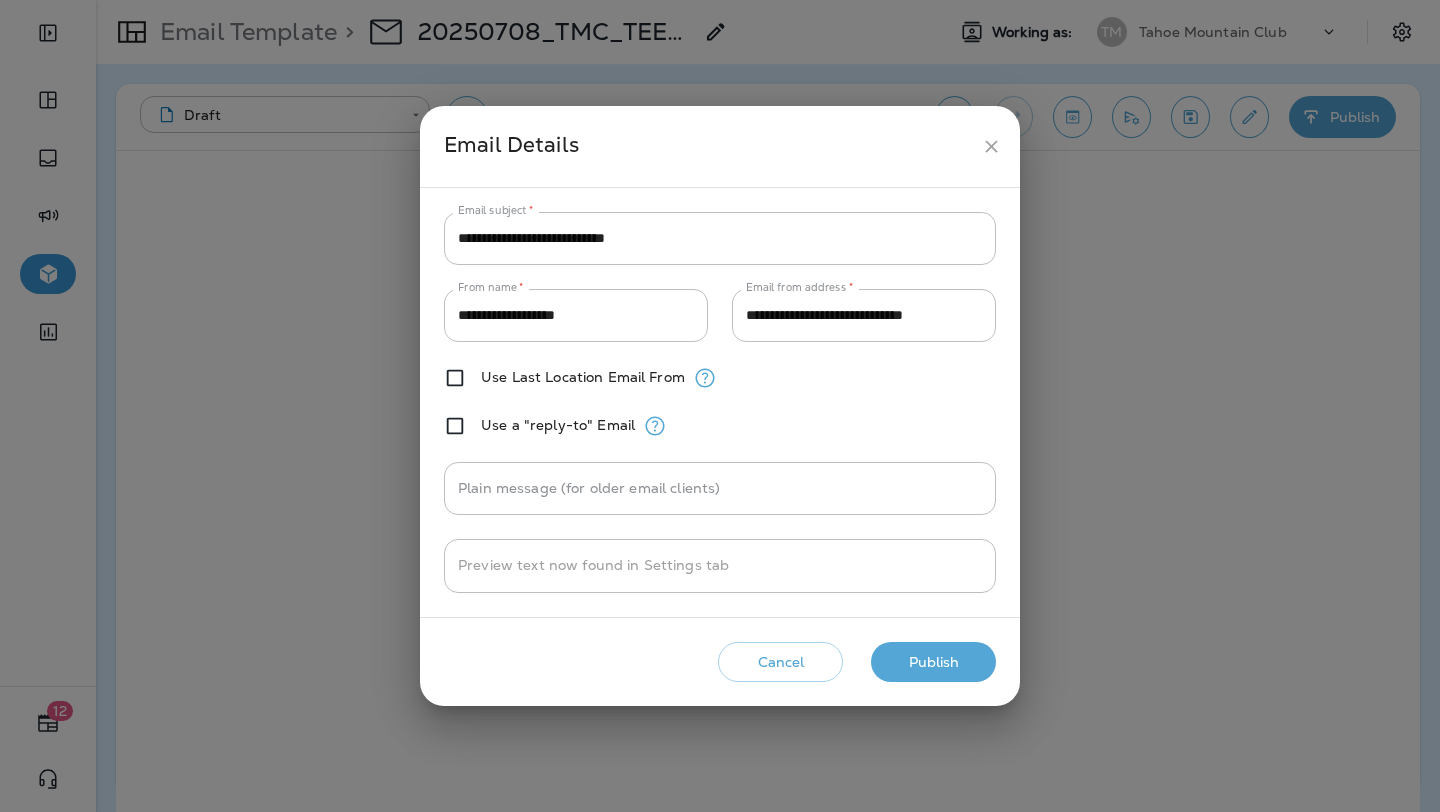 click on "Publish" at bounding box center (933, 662) 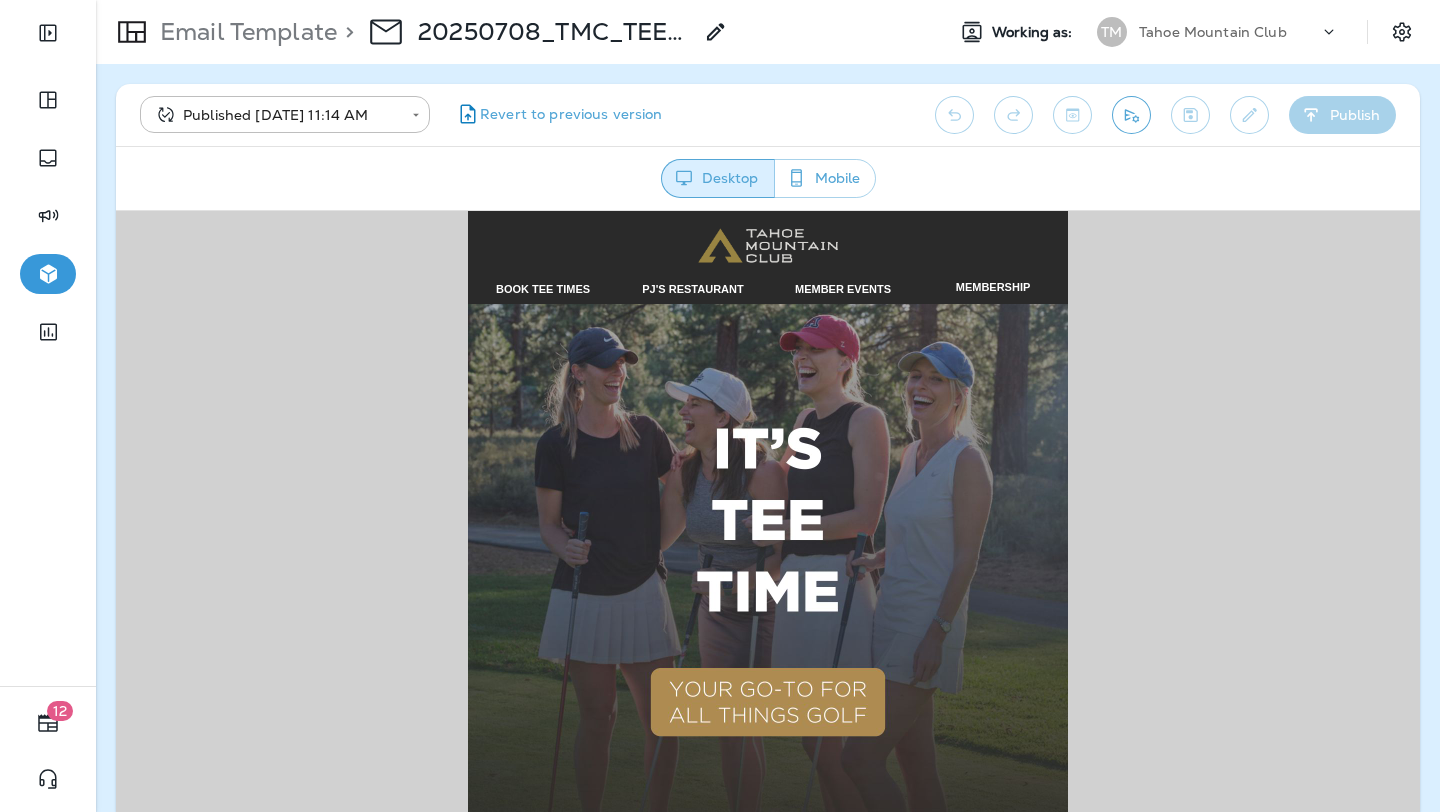 scroll, scrollTop: 0, scrollLeft: 0, axis: both 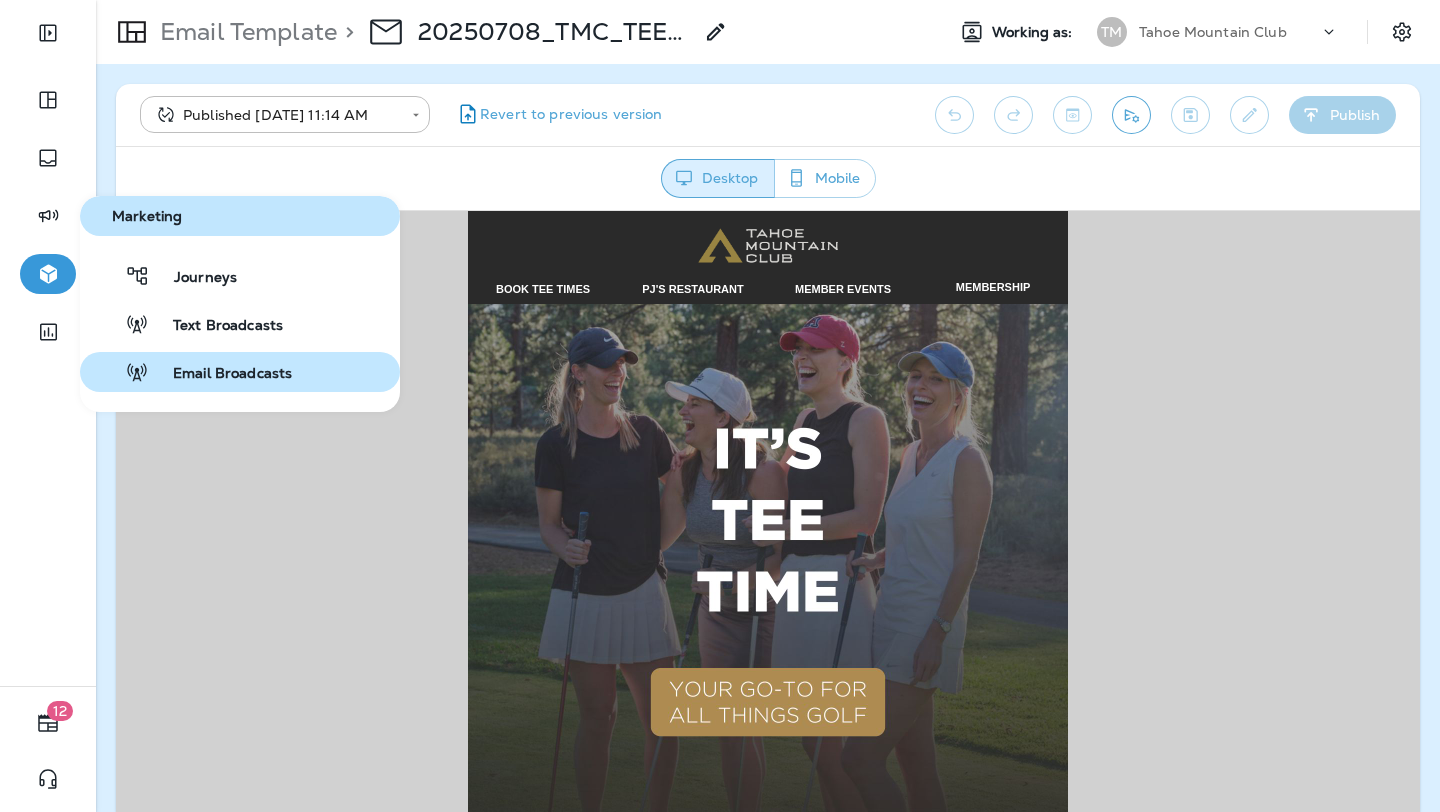 click on "Email Broadcasts" at bounding box center (220, 374) 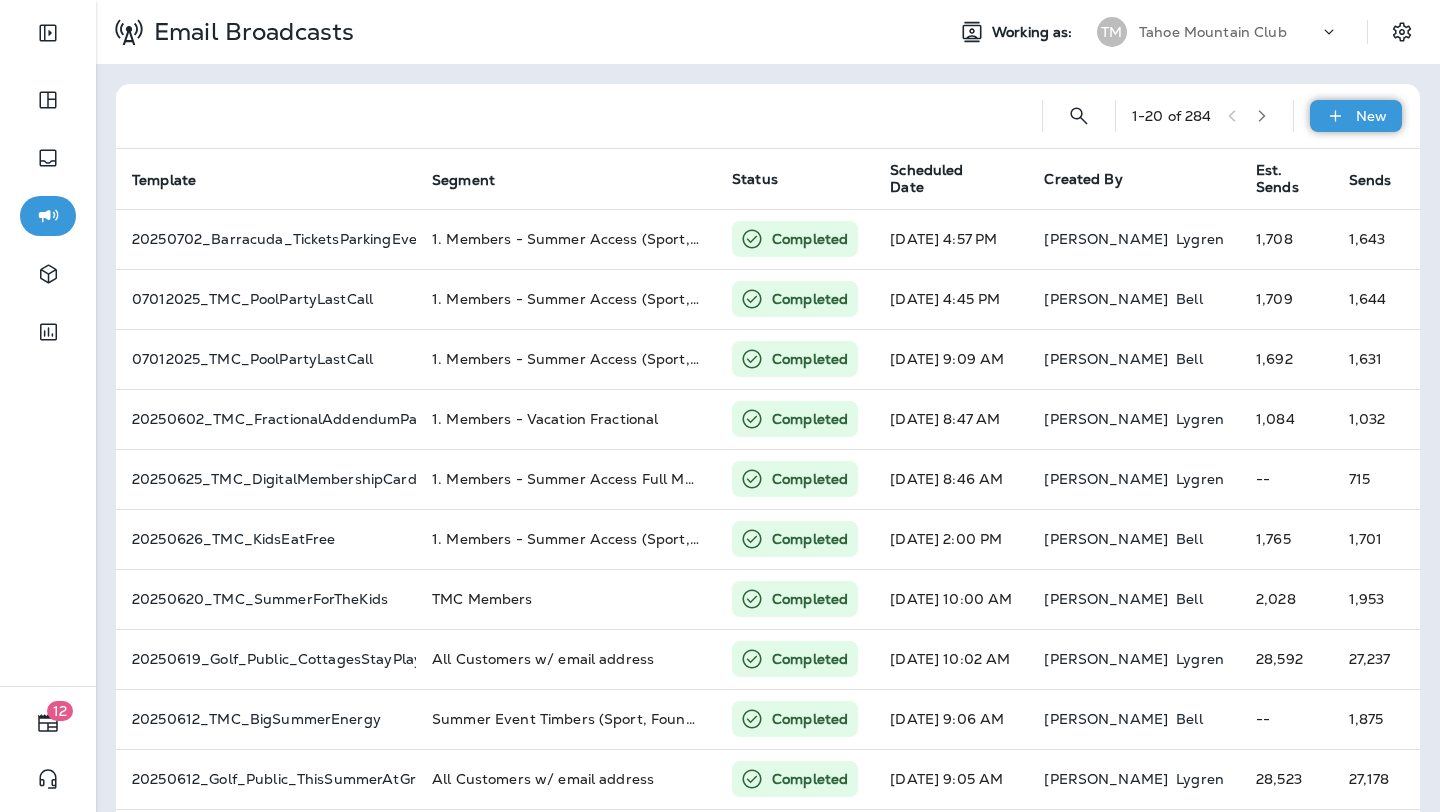 click on "New" at bounding box center [1356, 116] 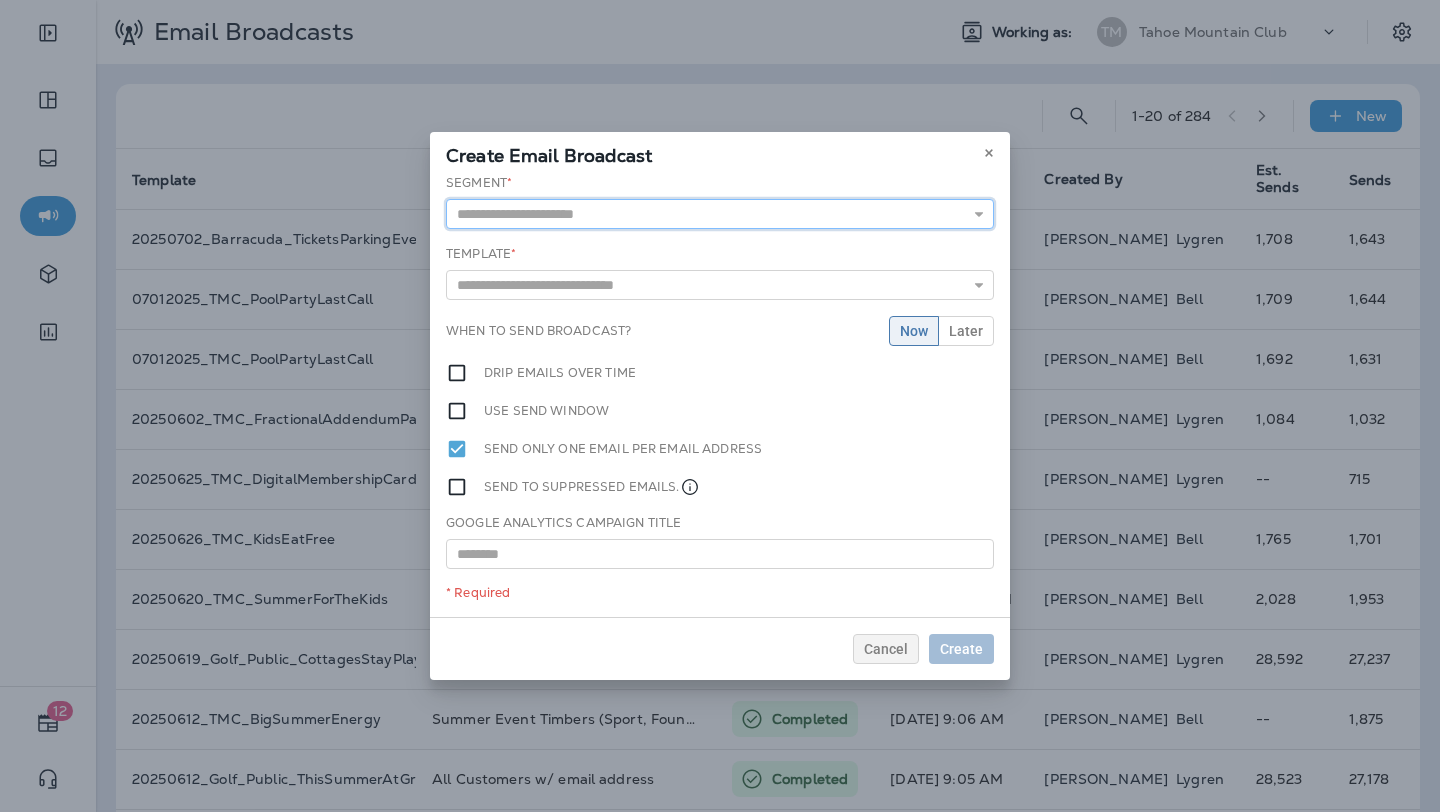 click at bounding box center [720, 214] 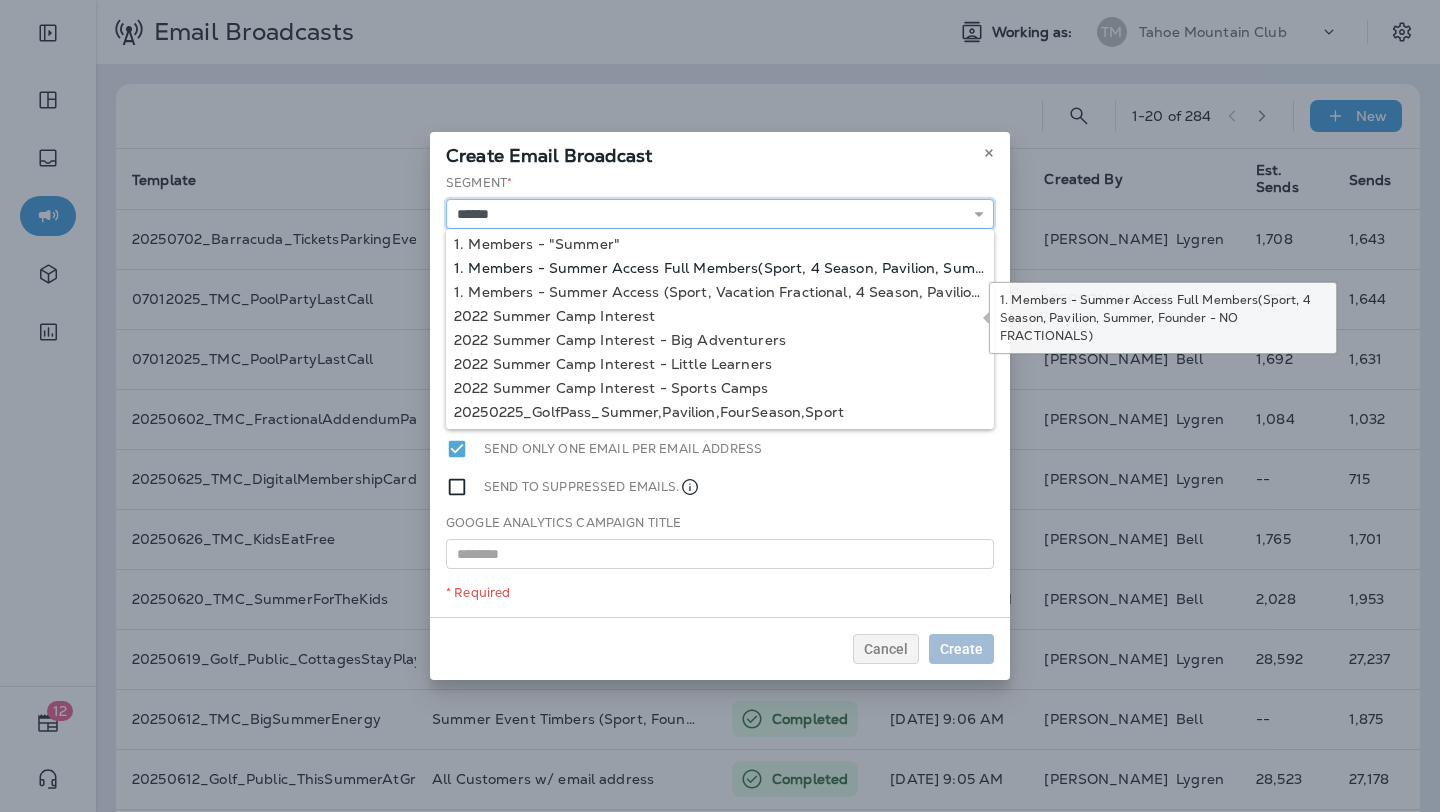 scroll, scrollTop: 146, scrollLeft: 0, axis: vertical 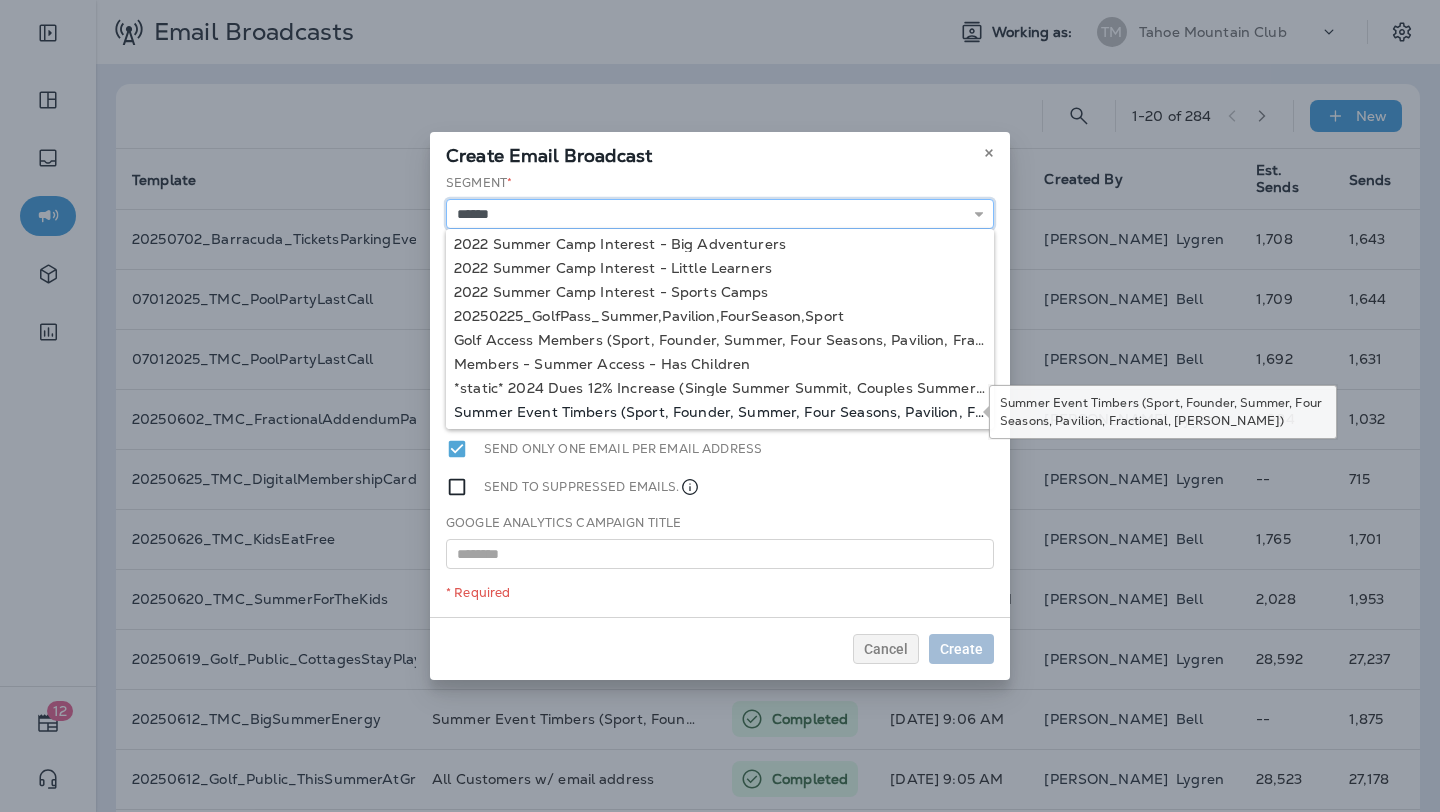 type on "**********" 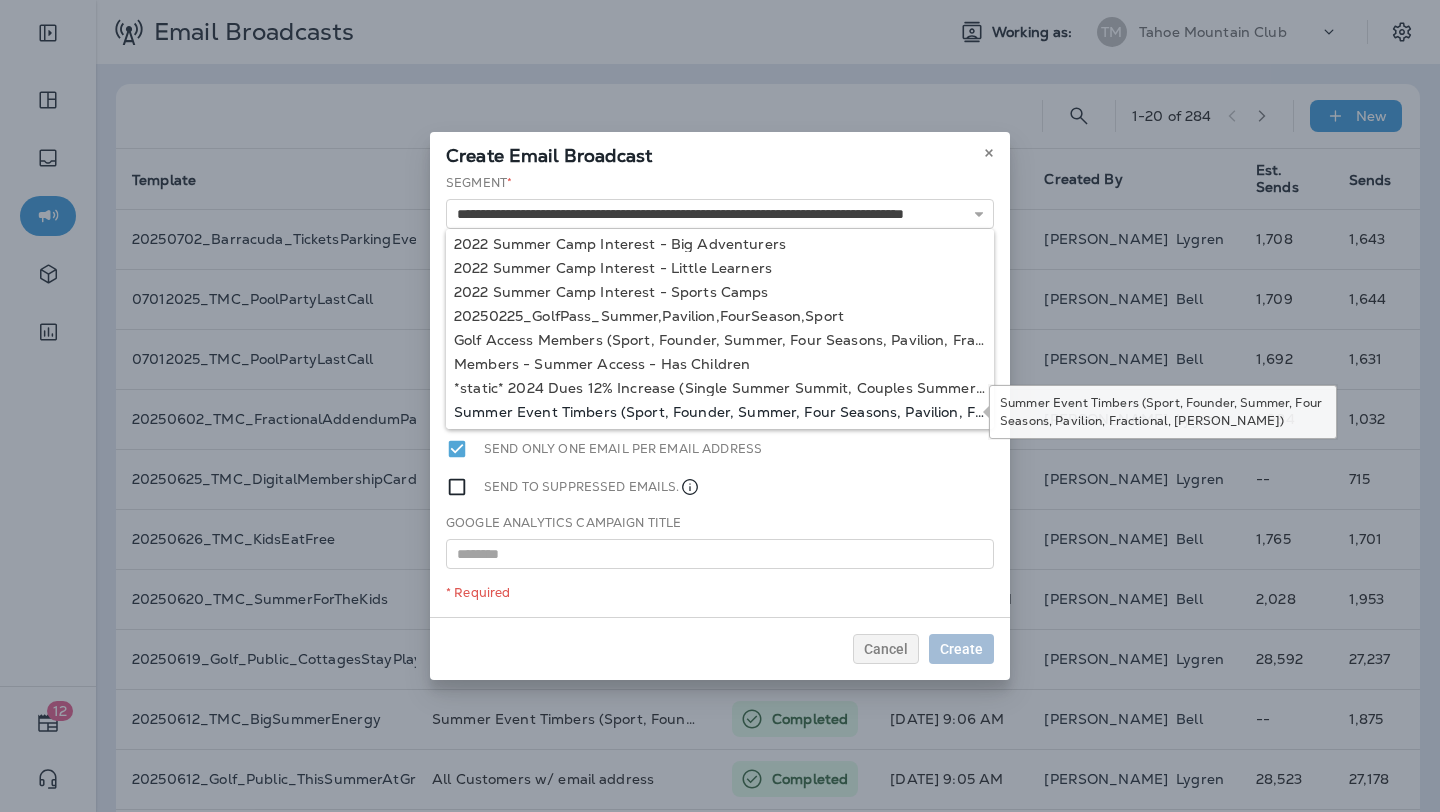 click on "**********" at bounding box center (720, 395) 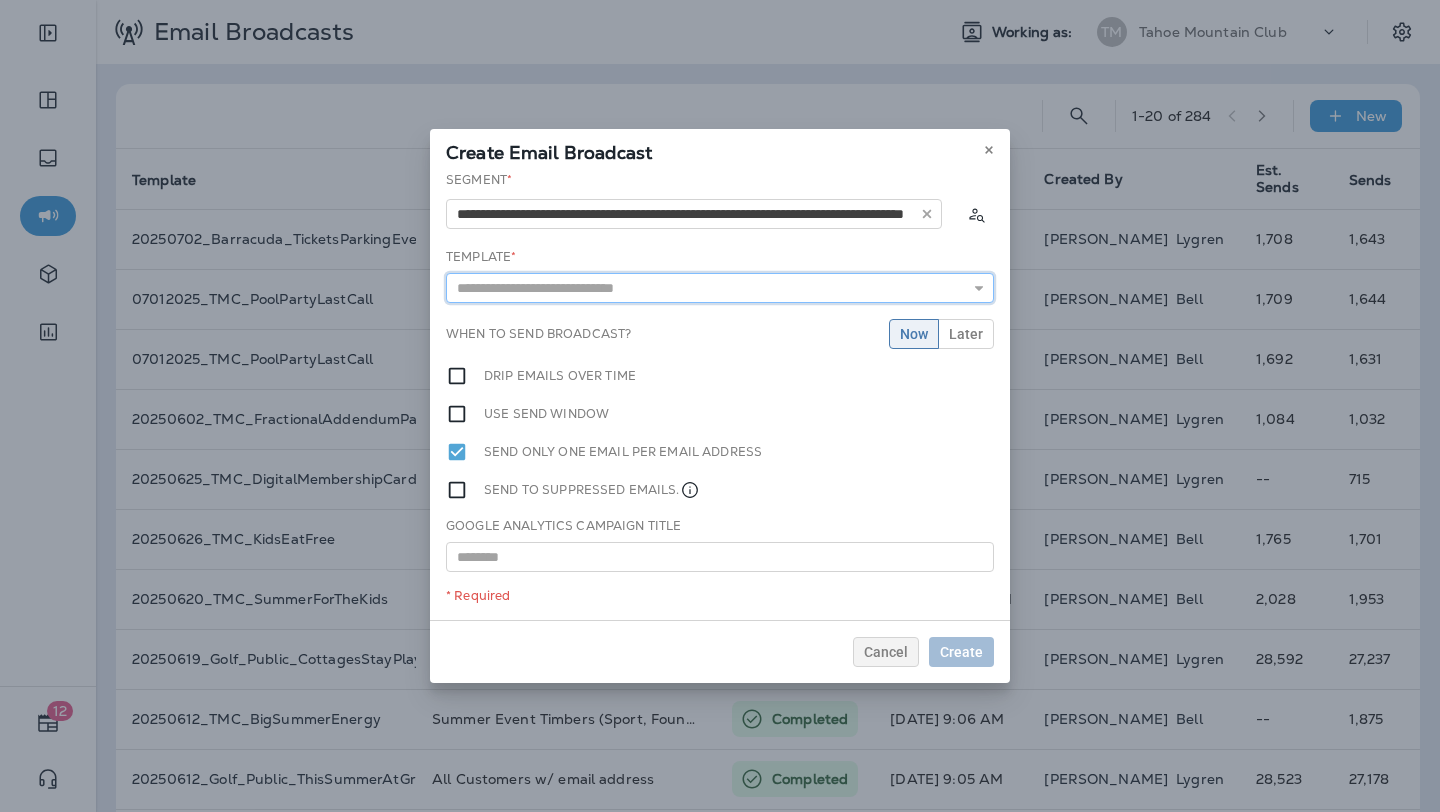 click at bounding box center [720, 288] 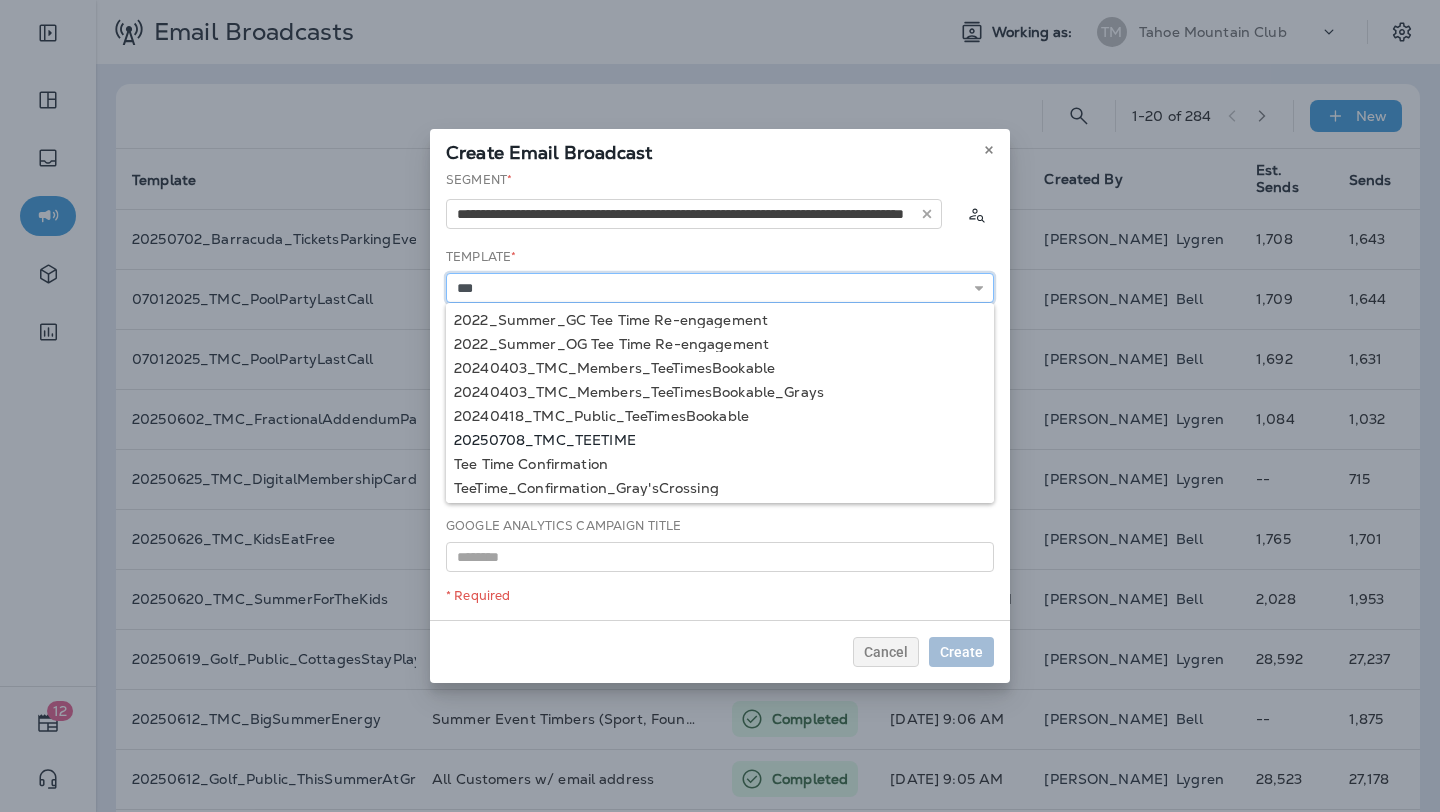 type on "**********" 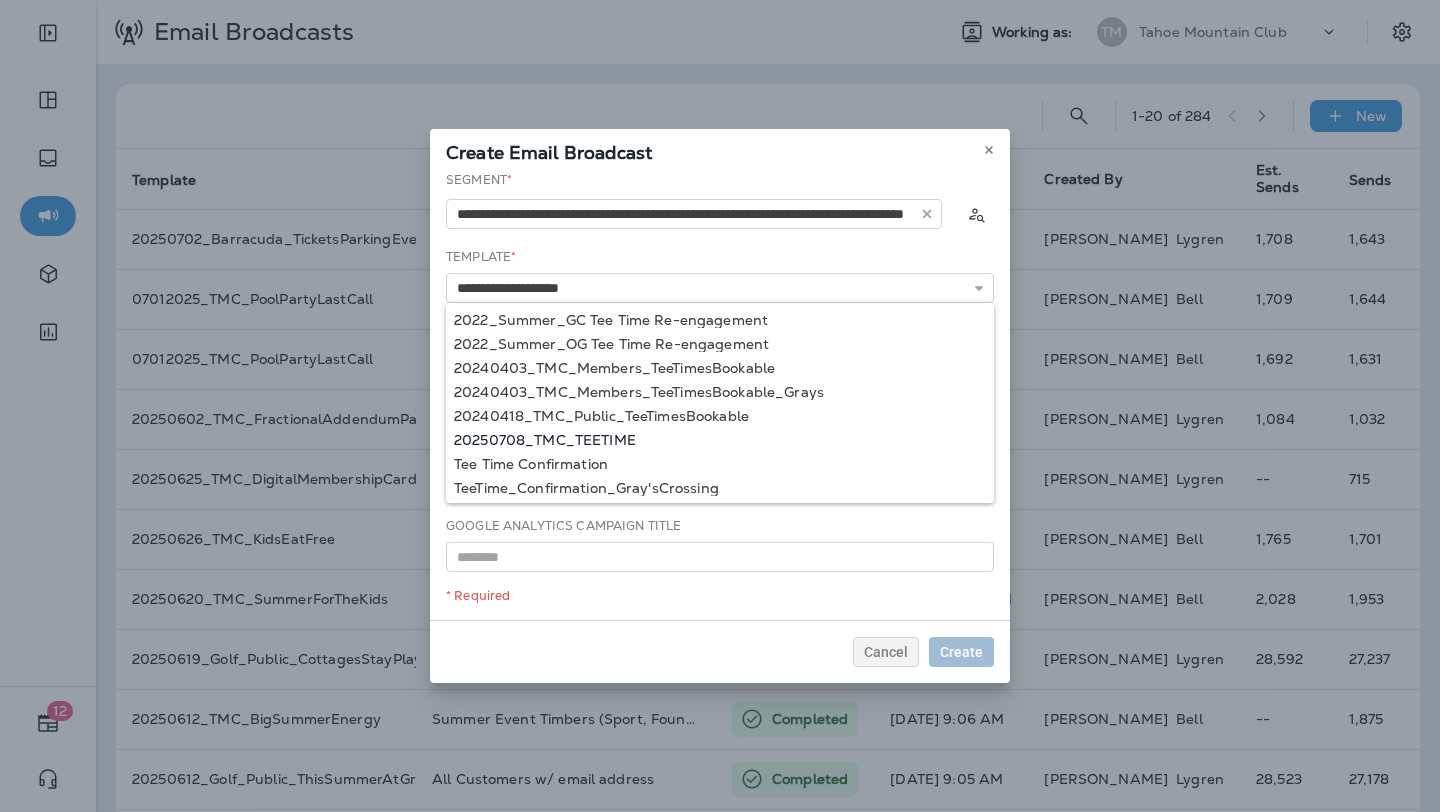 click on "**********" at bounding box center [720, 395] 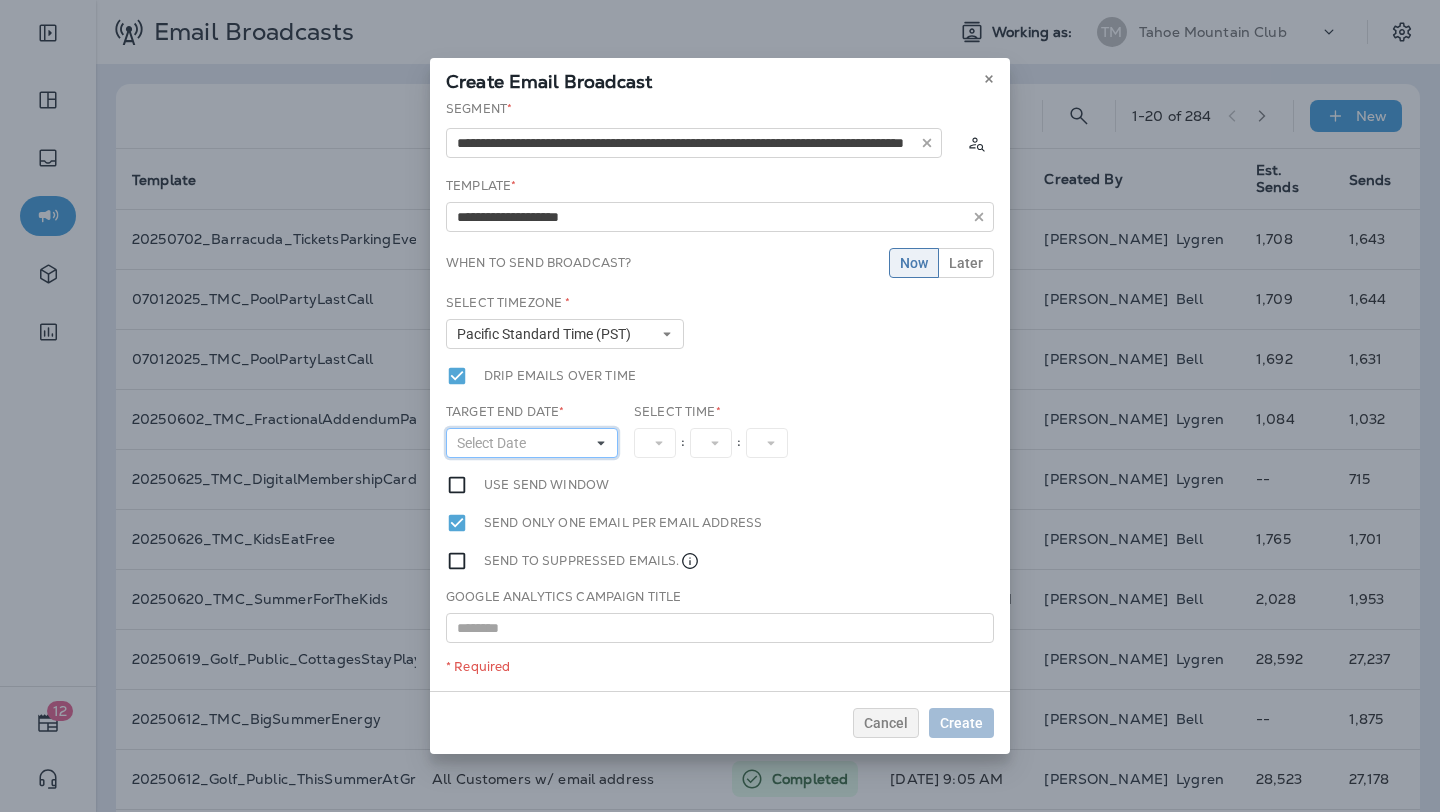 click on "Select Date" at bounding box center (495, 443) 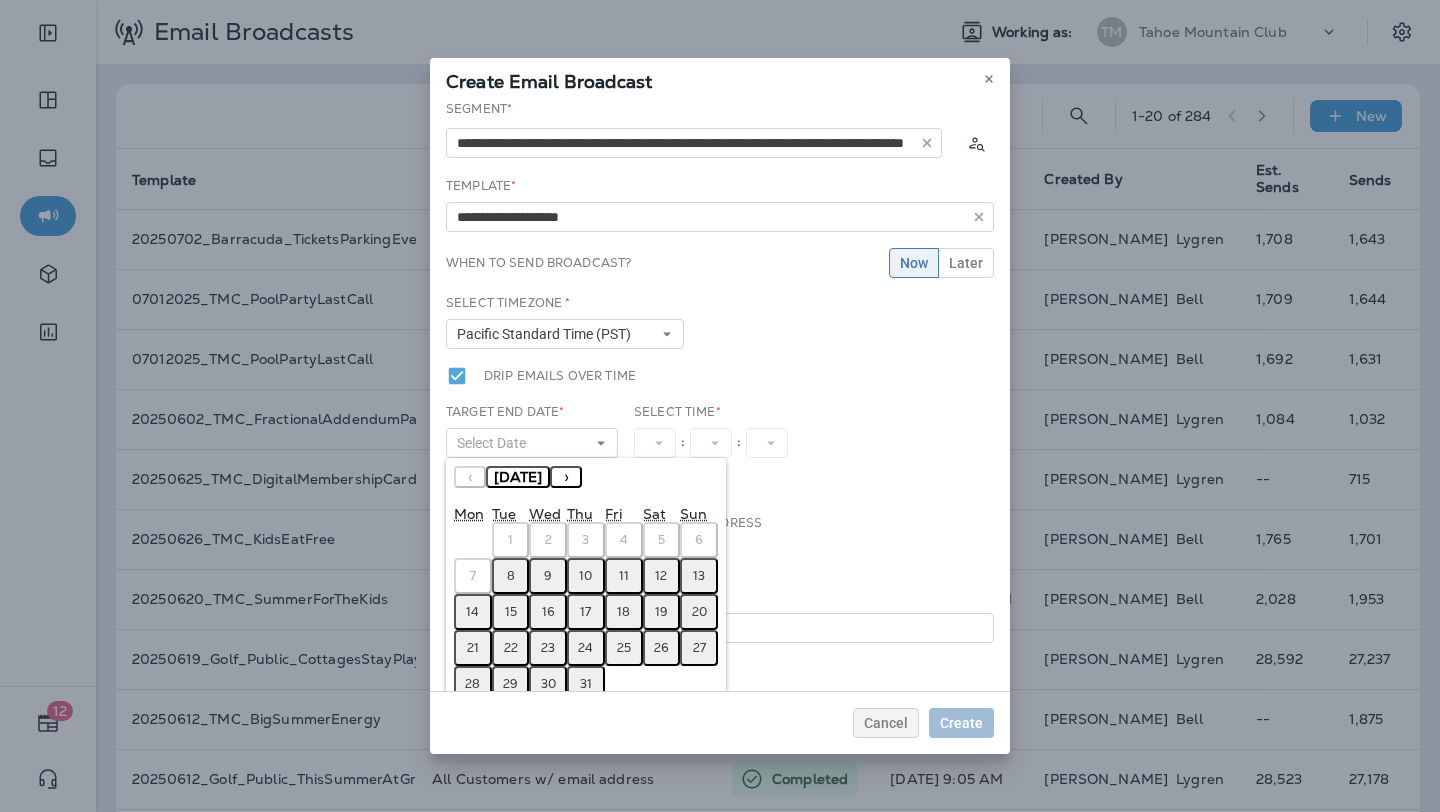 click on "8" at bounding box center (511, 576) 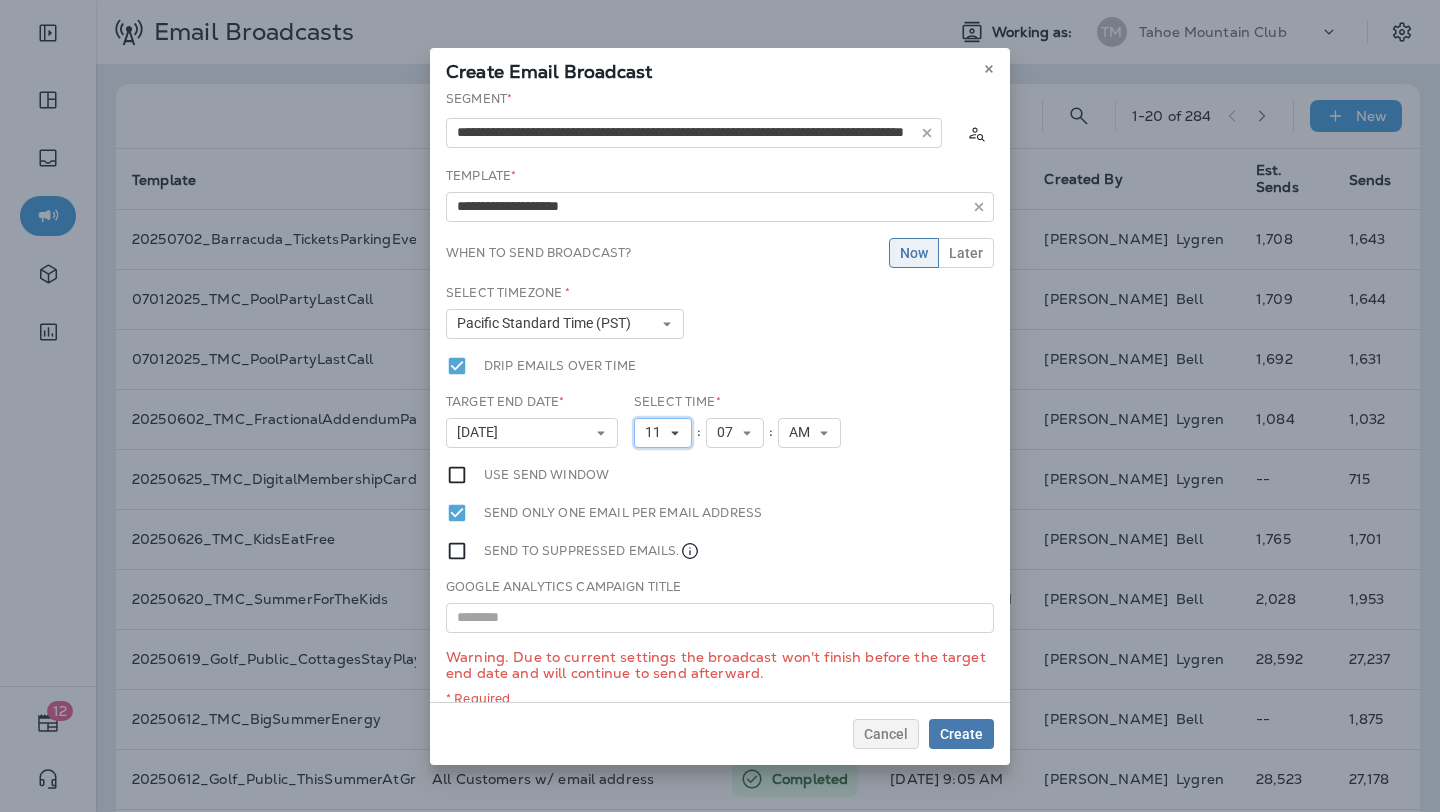 click 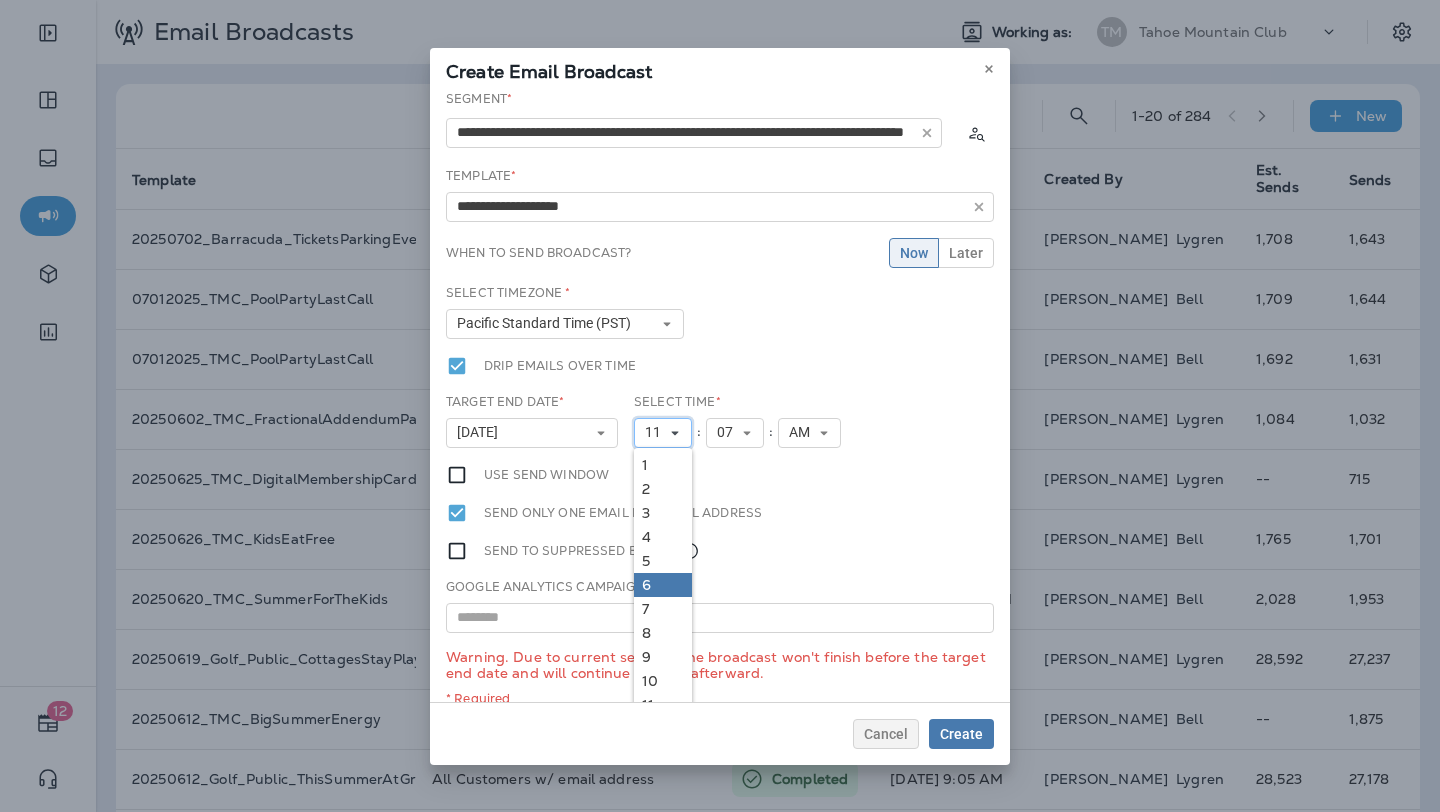scroll, scrollTop: 18, scrollLeft: 0, axis: vertical 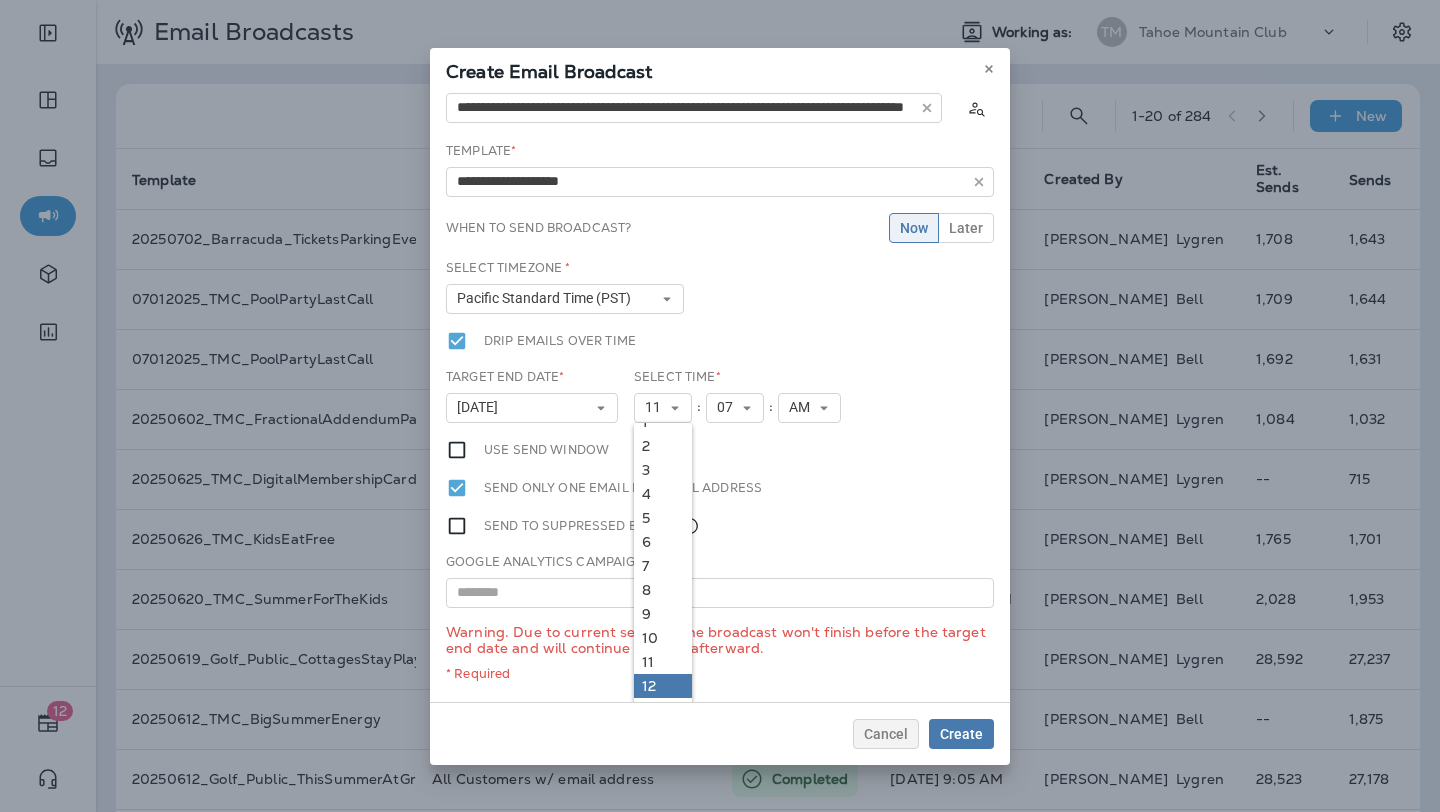 click on "12" at bounding box center (663, 686) 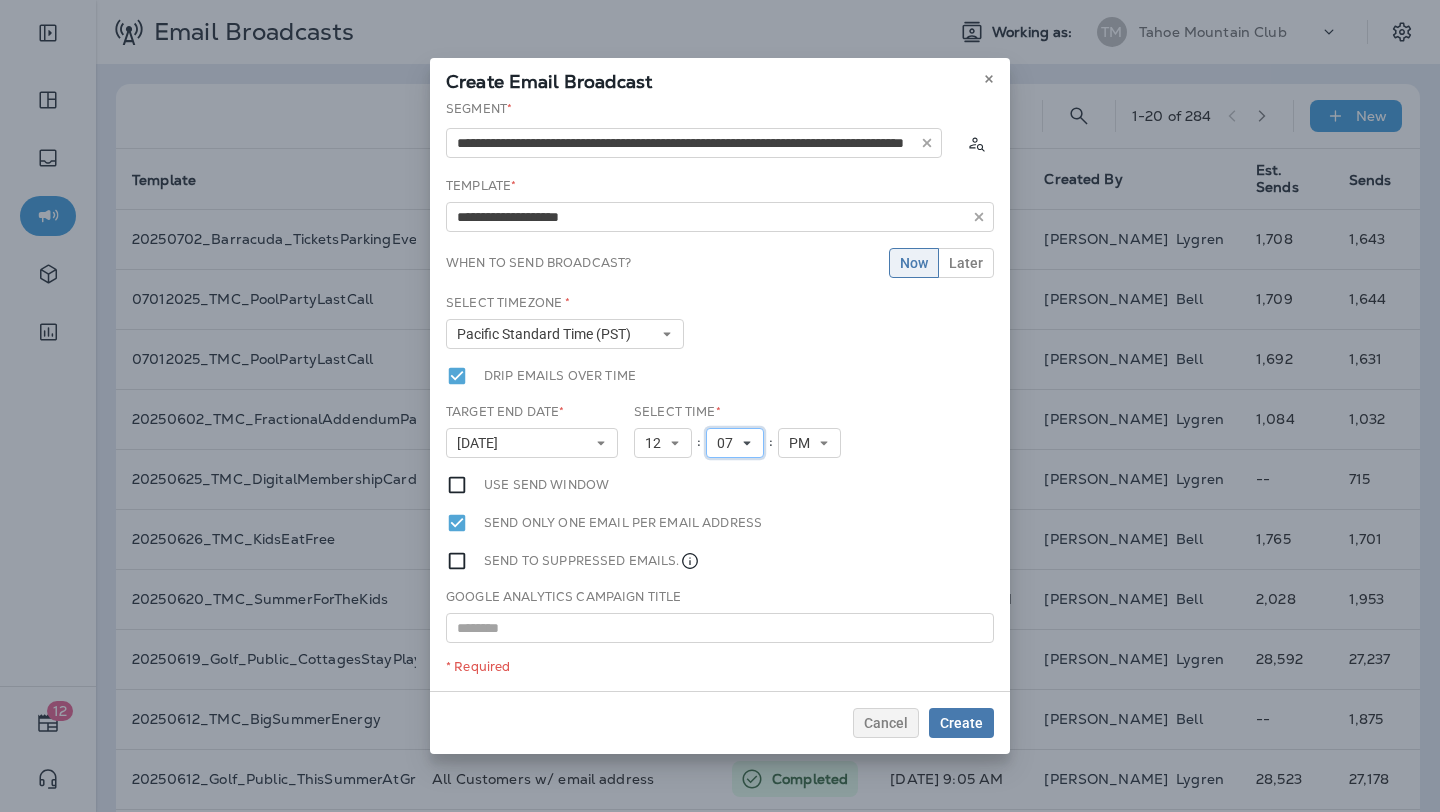 click 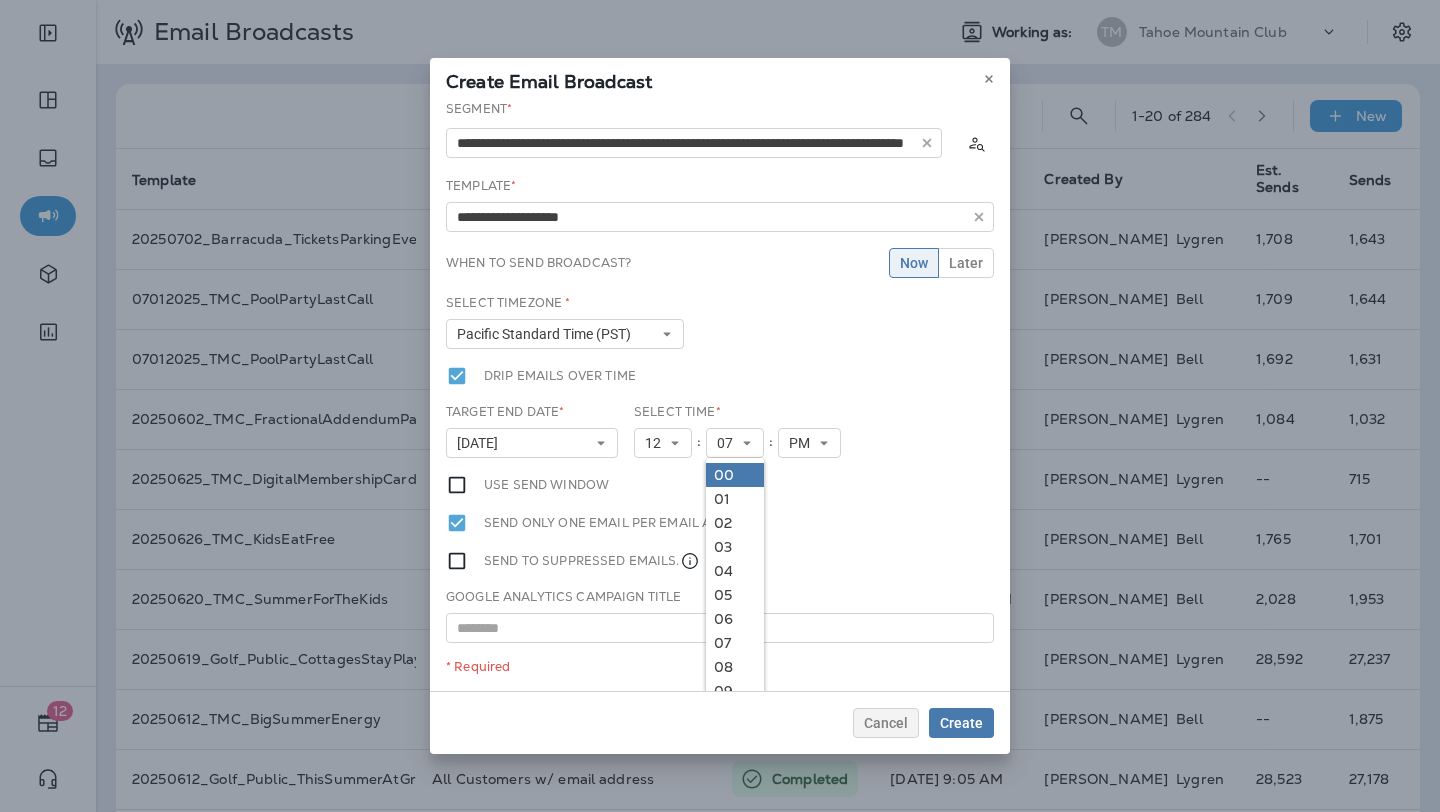 click on "00" at bounding box center [735, 475] 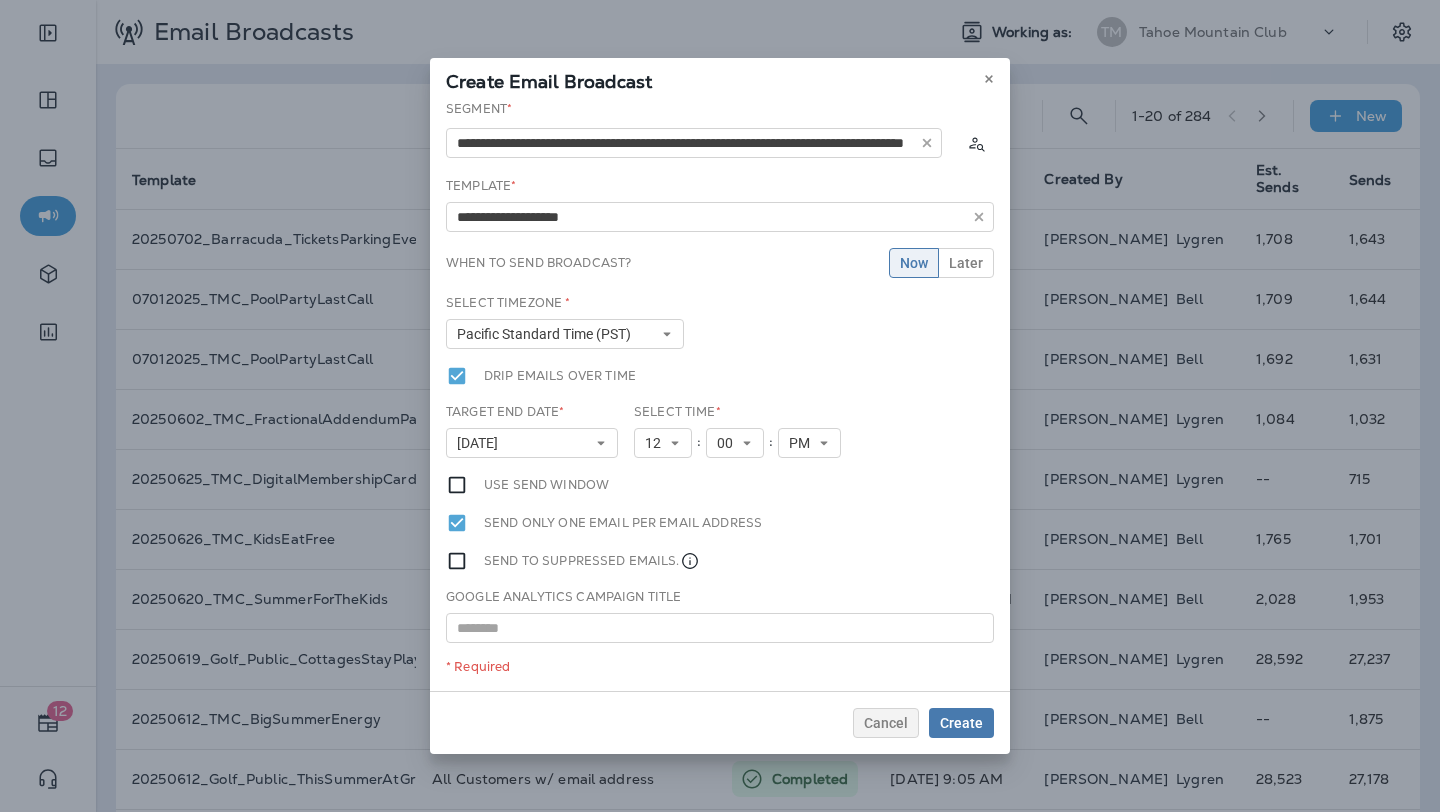 click on "**********" at bounding box center [720, 395] 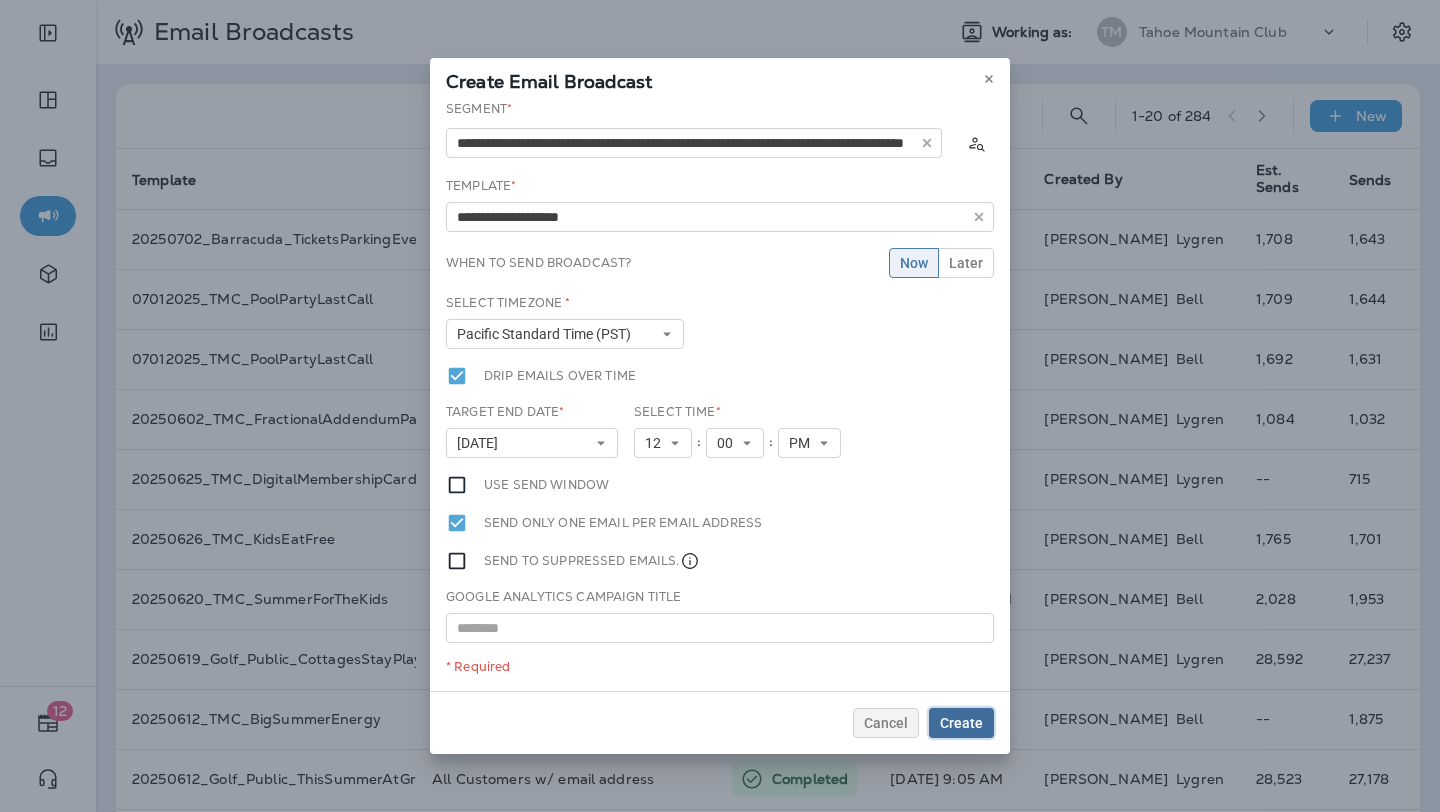 click on "Create" at bounding box center (961, 723) 